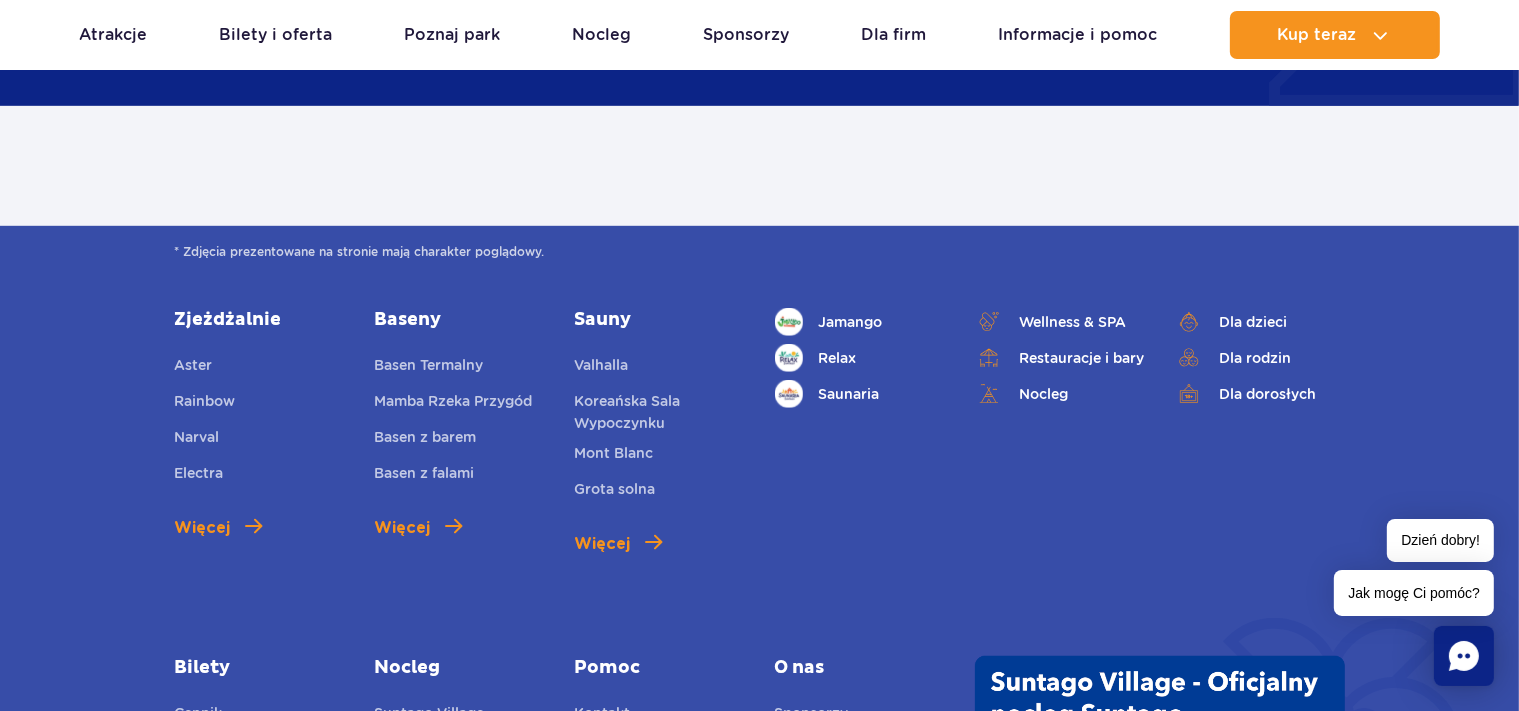 scroll, scrollTop: 1372, scrollLeft: 0, axis: vertical 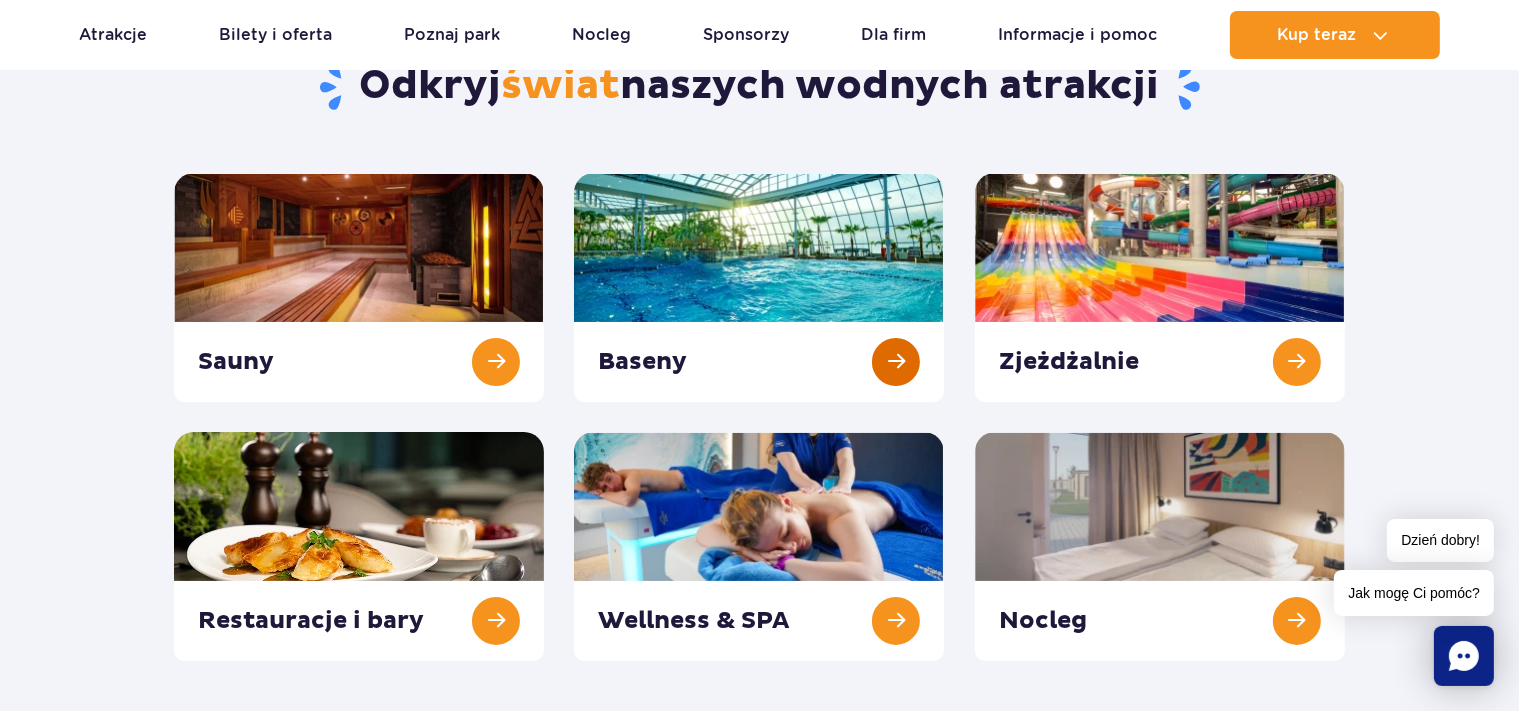 click at bounding box center [759, 287] 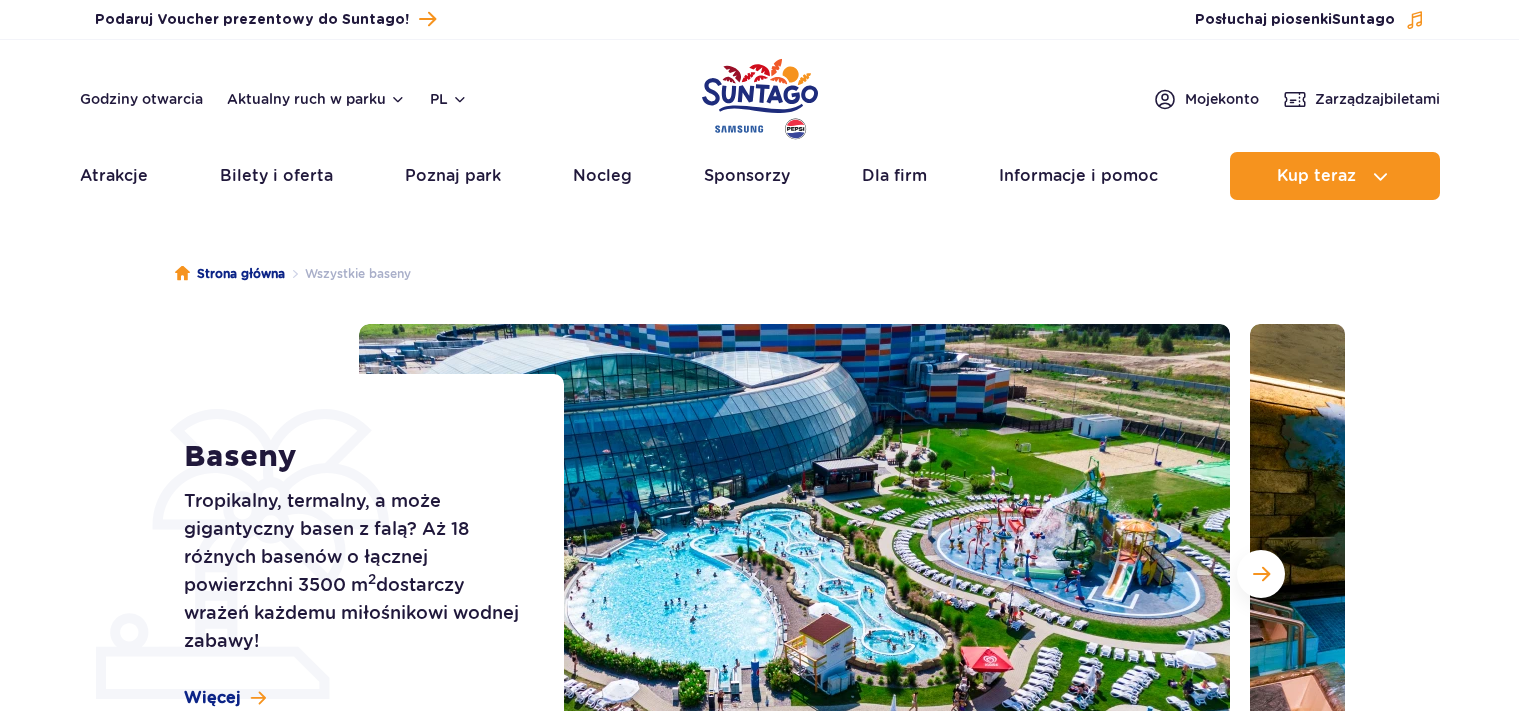 scroll, scrollTop: 0, scrollLeft: 0, axis: both 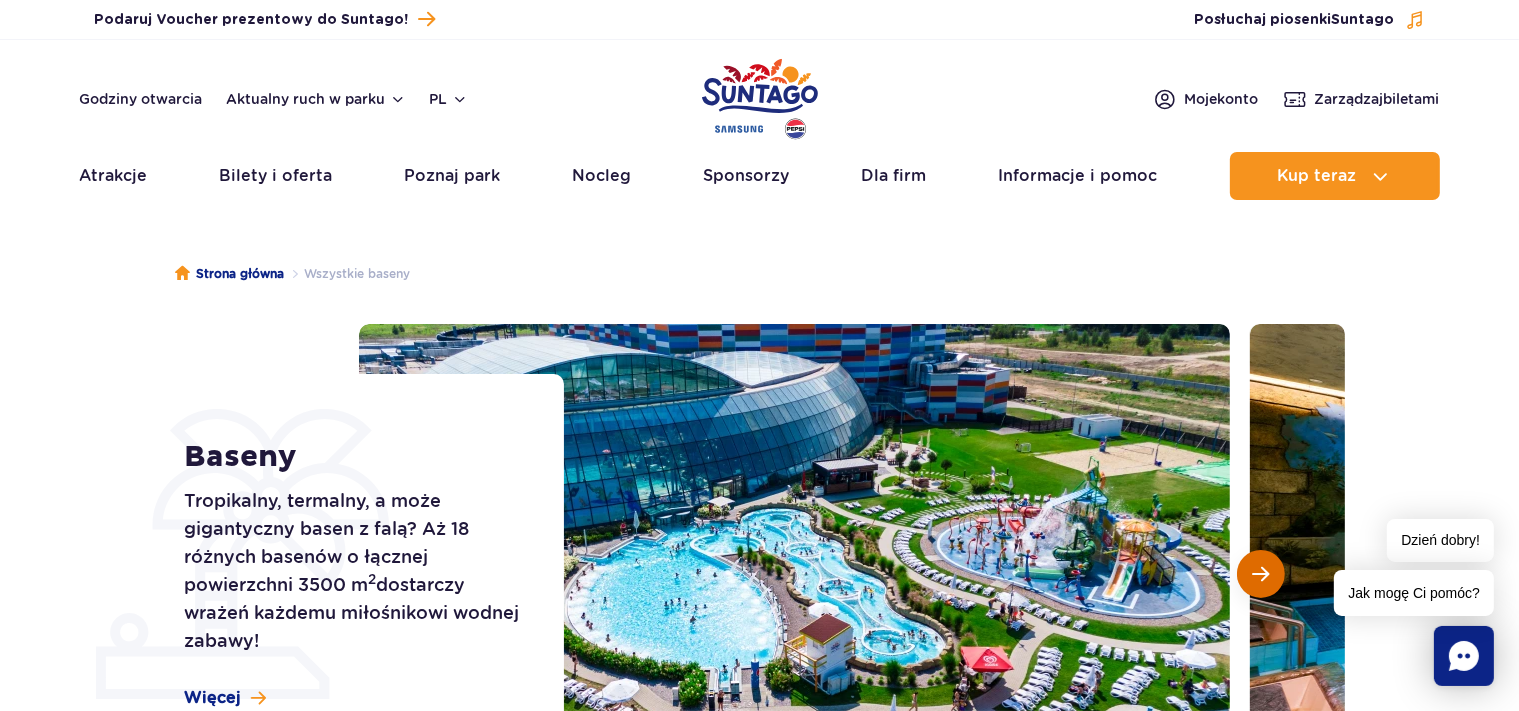 click at bounding box center (1261, 574) 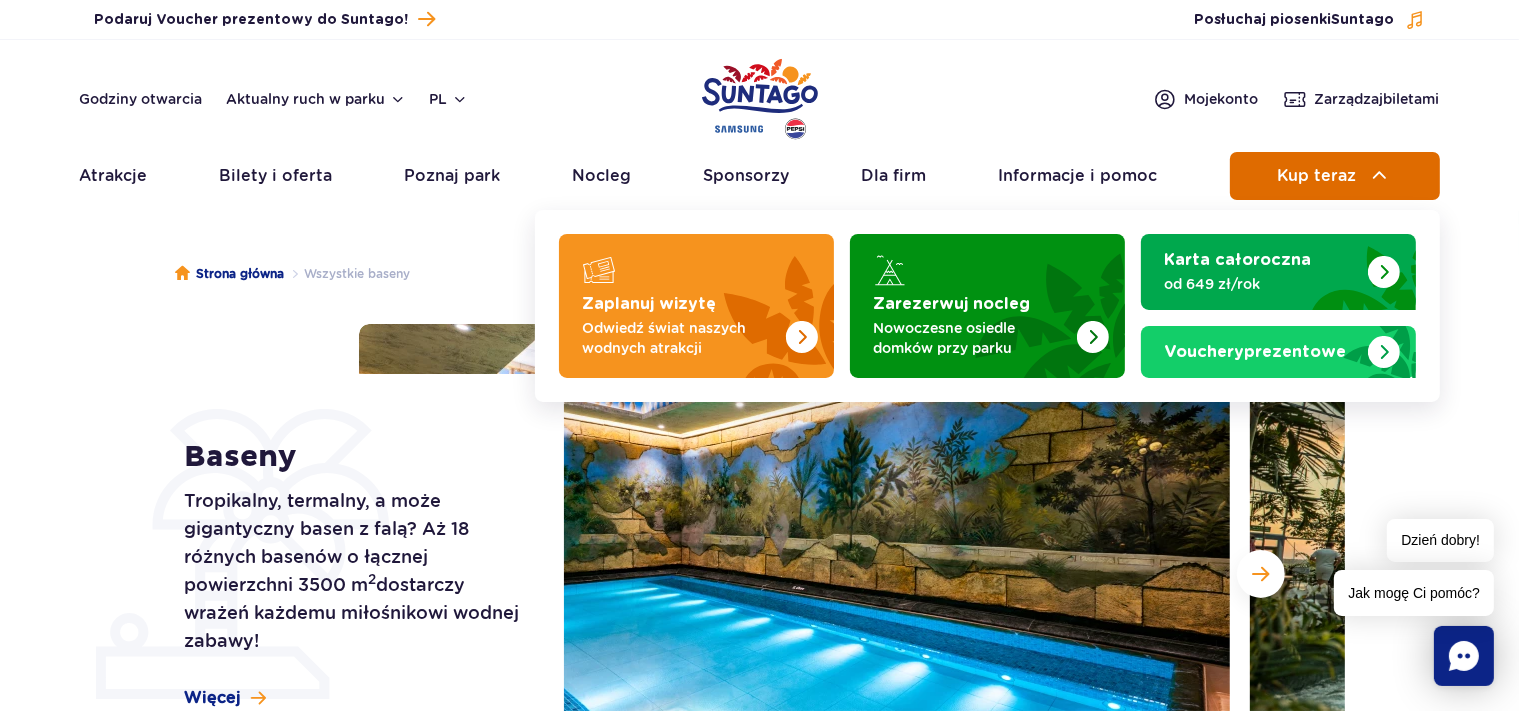click on "Kup teraz" at bounding box center [1335, 176] 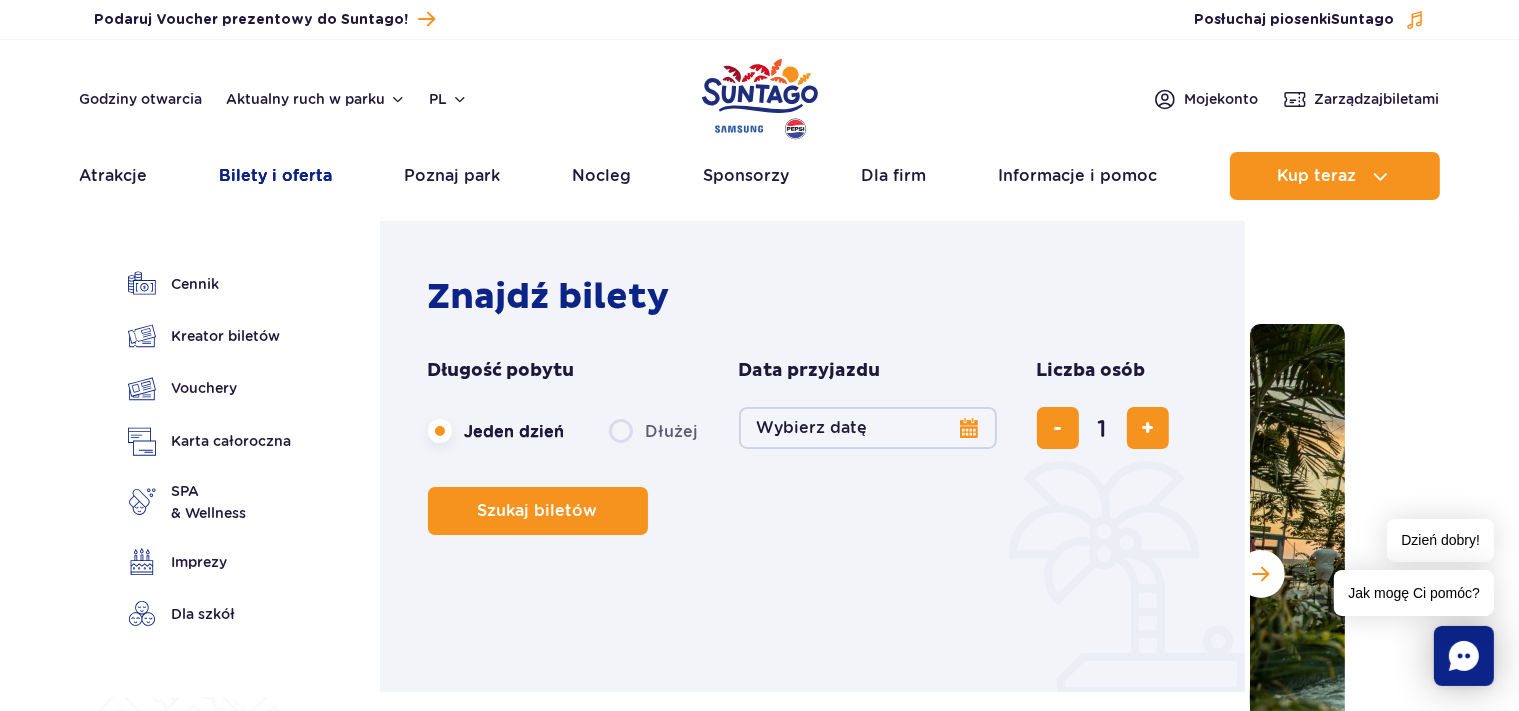 click on "Bilety i oferta" at bounding box center (276, 176) 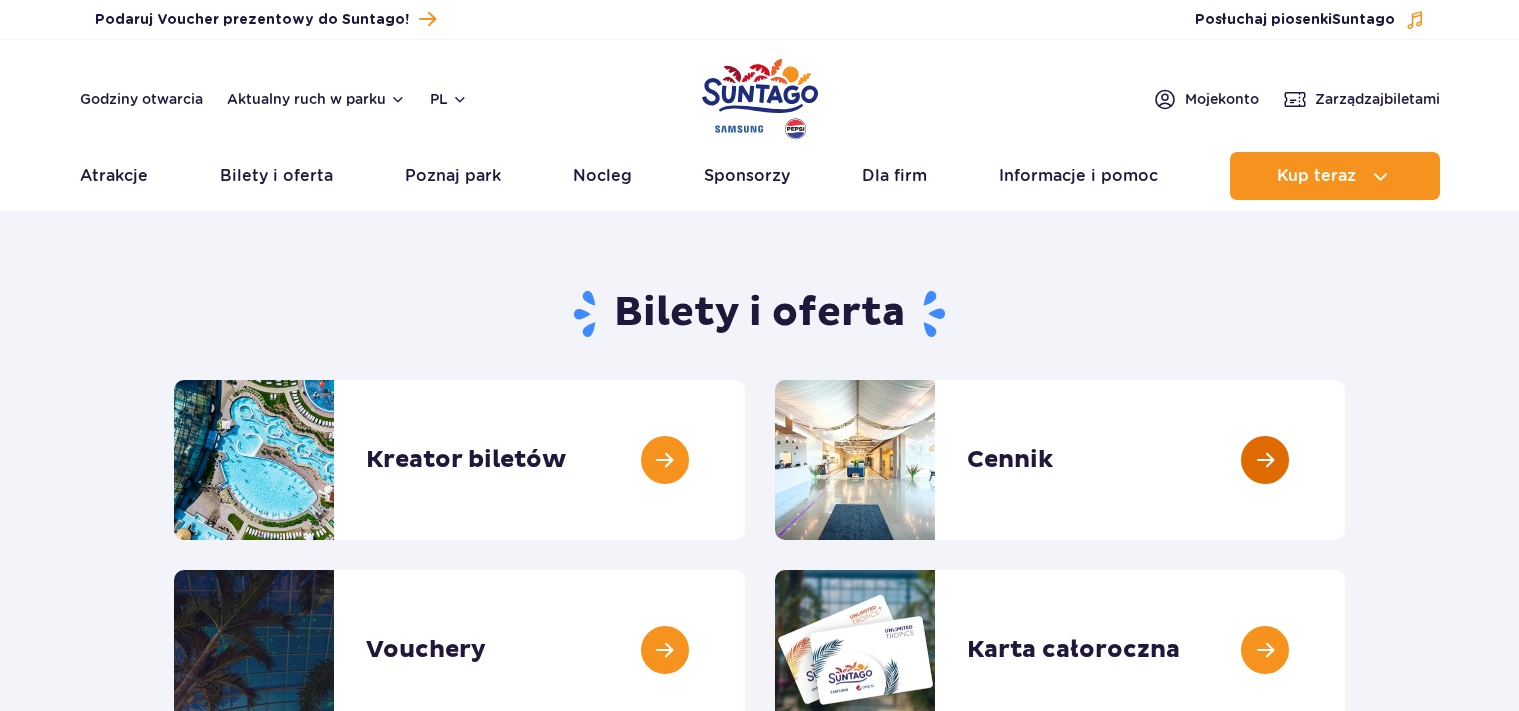 scroll, scrollTop: 0, scrollLeft: 0, axis: both 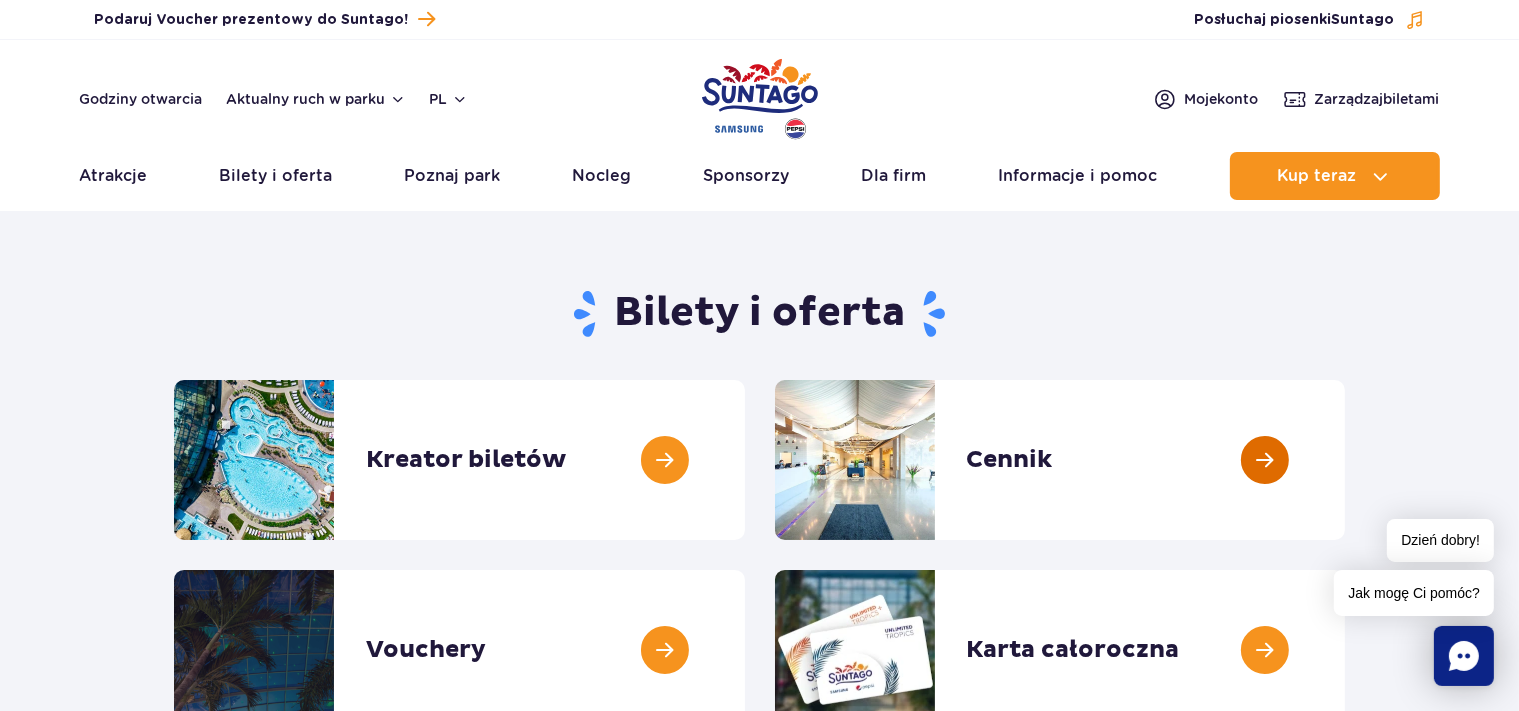 click at bounding box center [1345, 460] 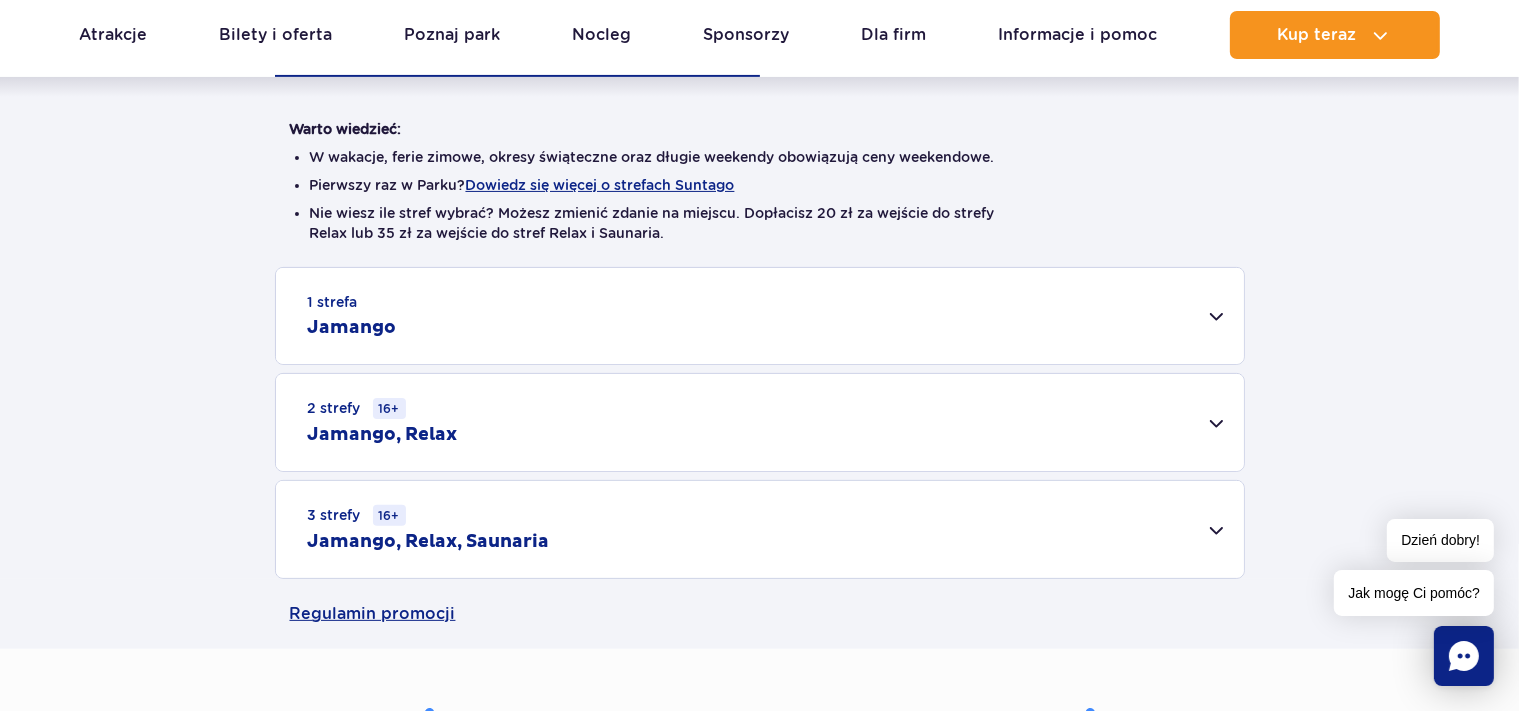 scroll, scrollTop: 528, scrollLeft: 0, axis: vertical 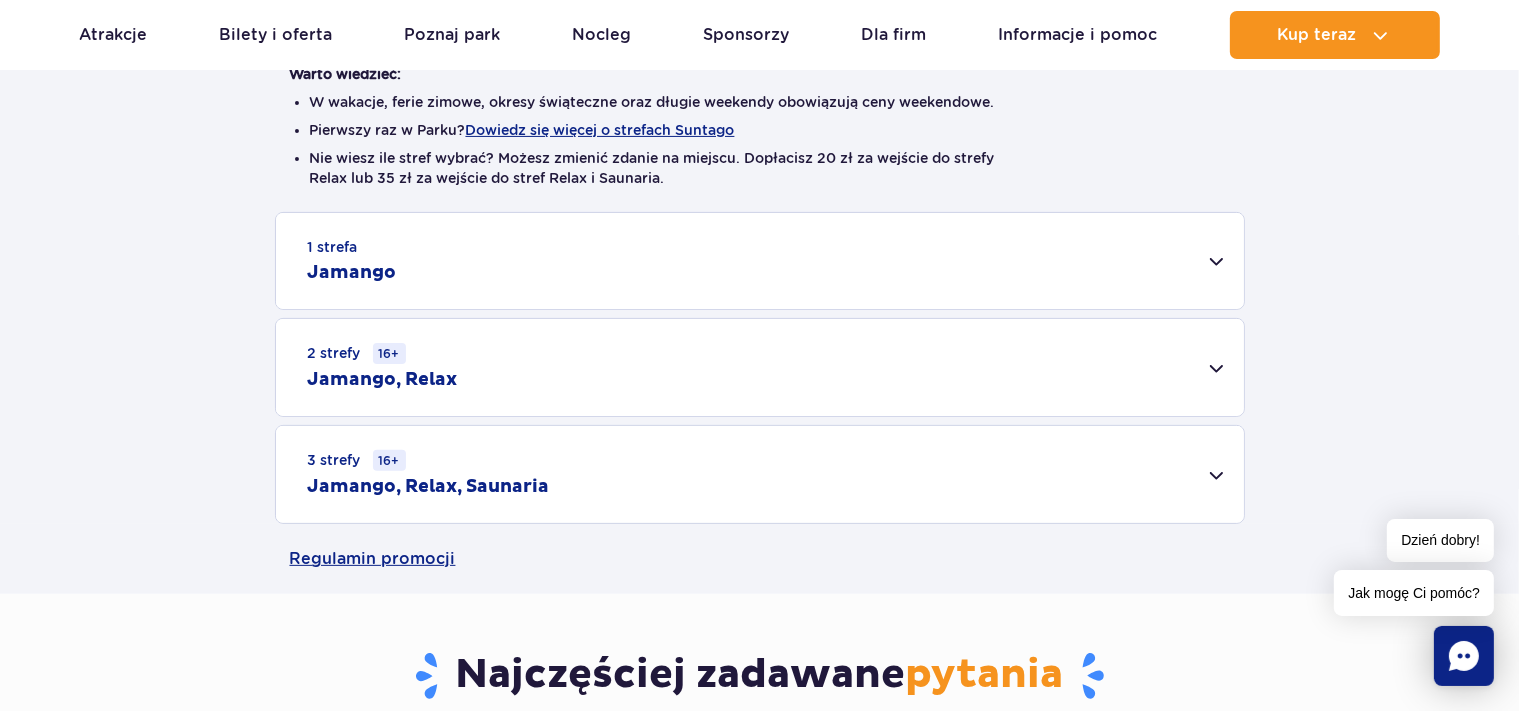 click on "3 strefy  16+
Jamango, Relax, Saunaria" at bounding box center [760, 474] 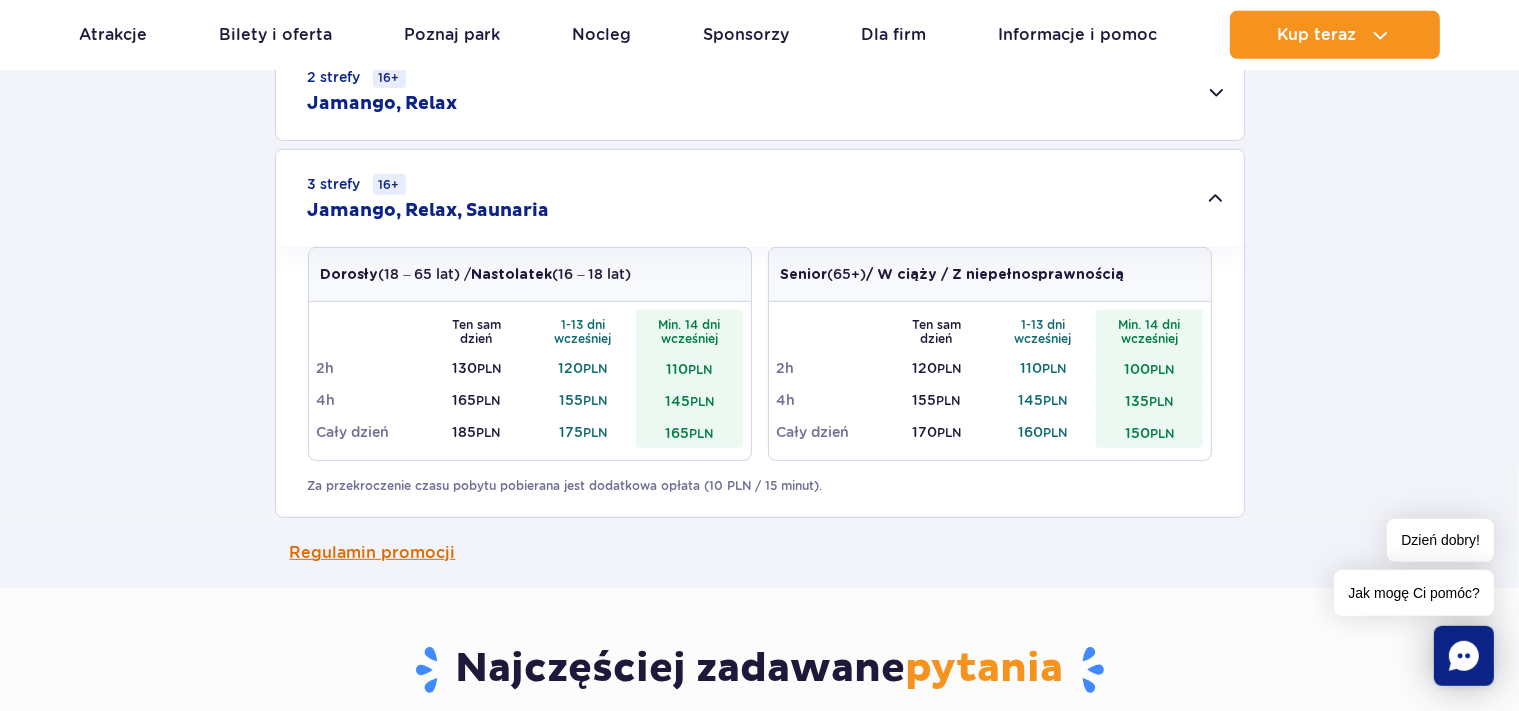 scroll, scrollTop: 844, scrollLeft: 0, axis: vertical 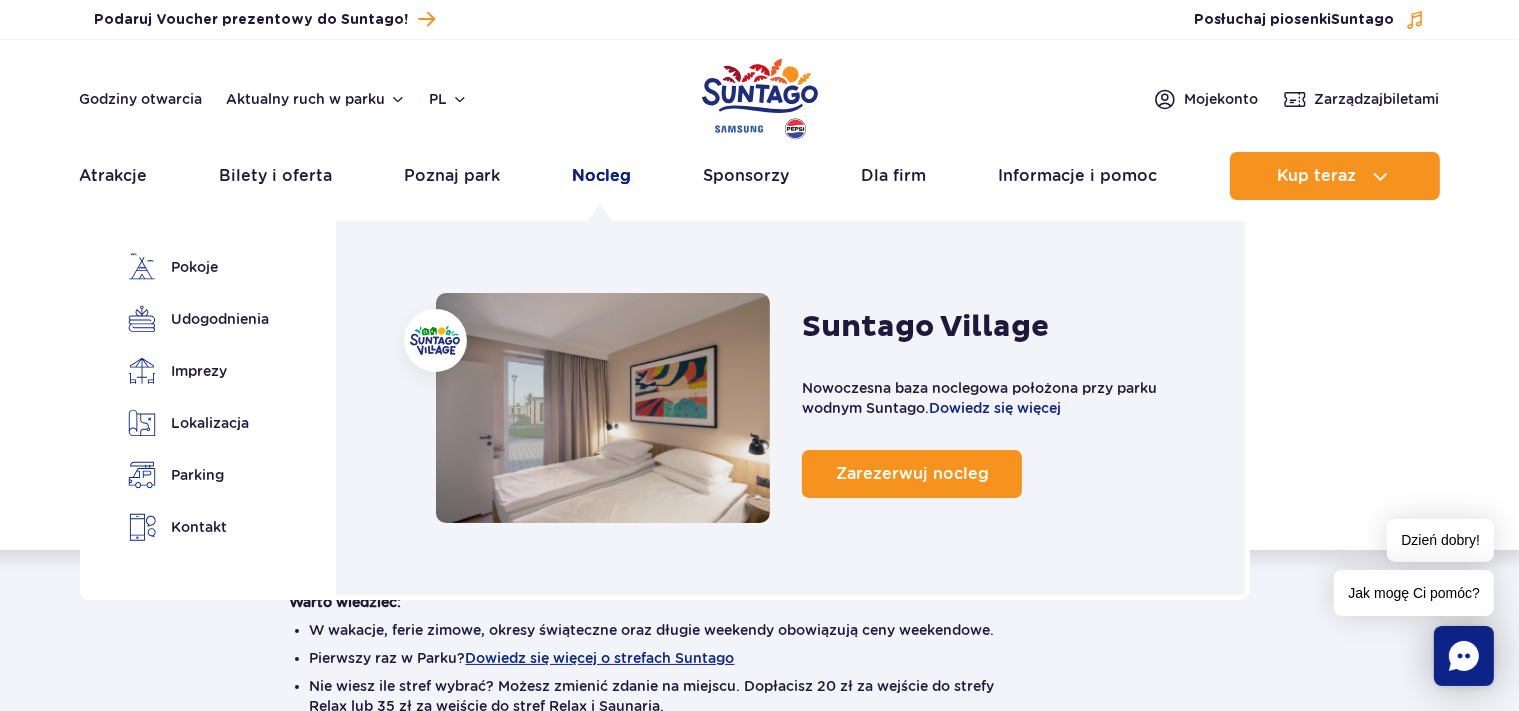 click on "Nocleg" at bounding box center (602, 176) 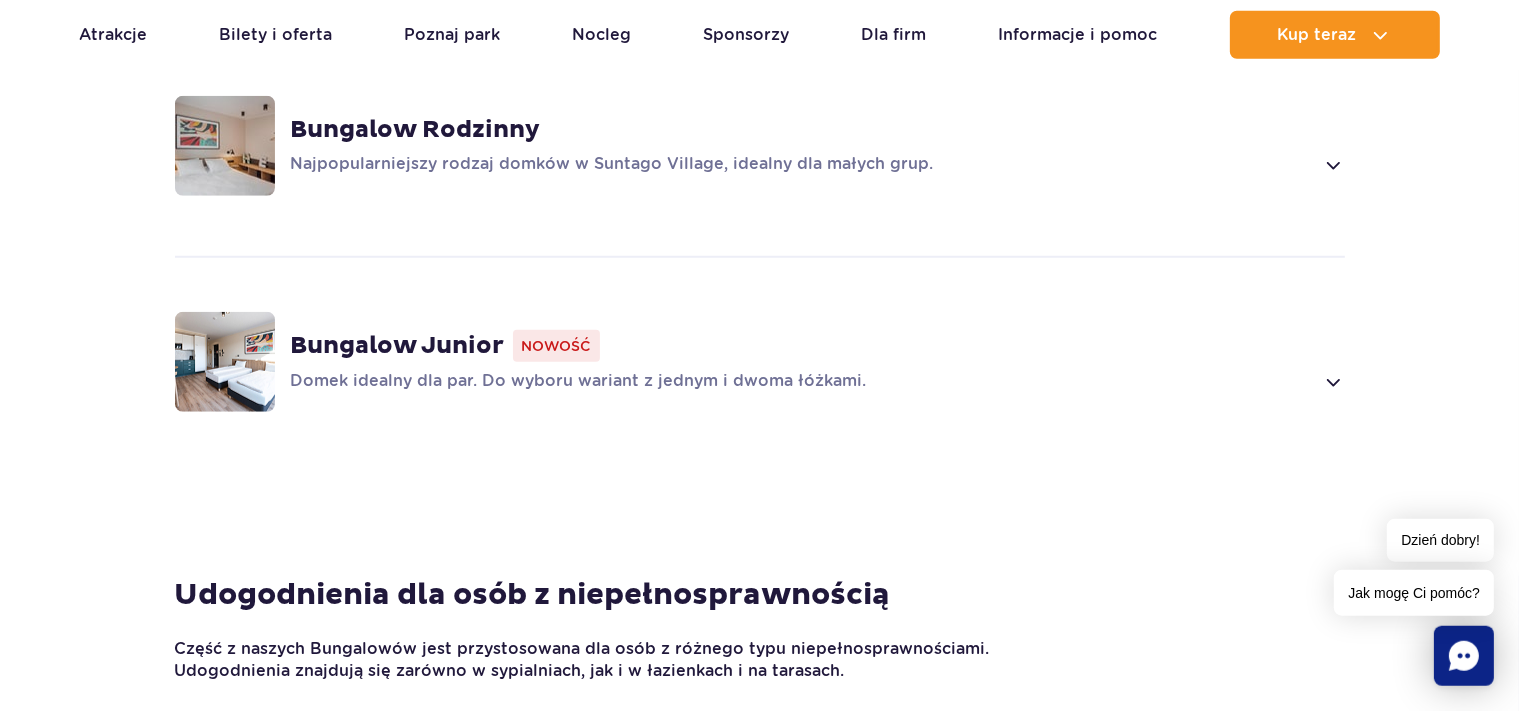 scroll, scrollTop: 1689, scrollLeft: 0, axis: vertical 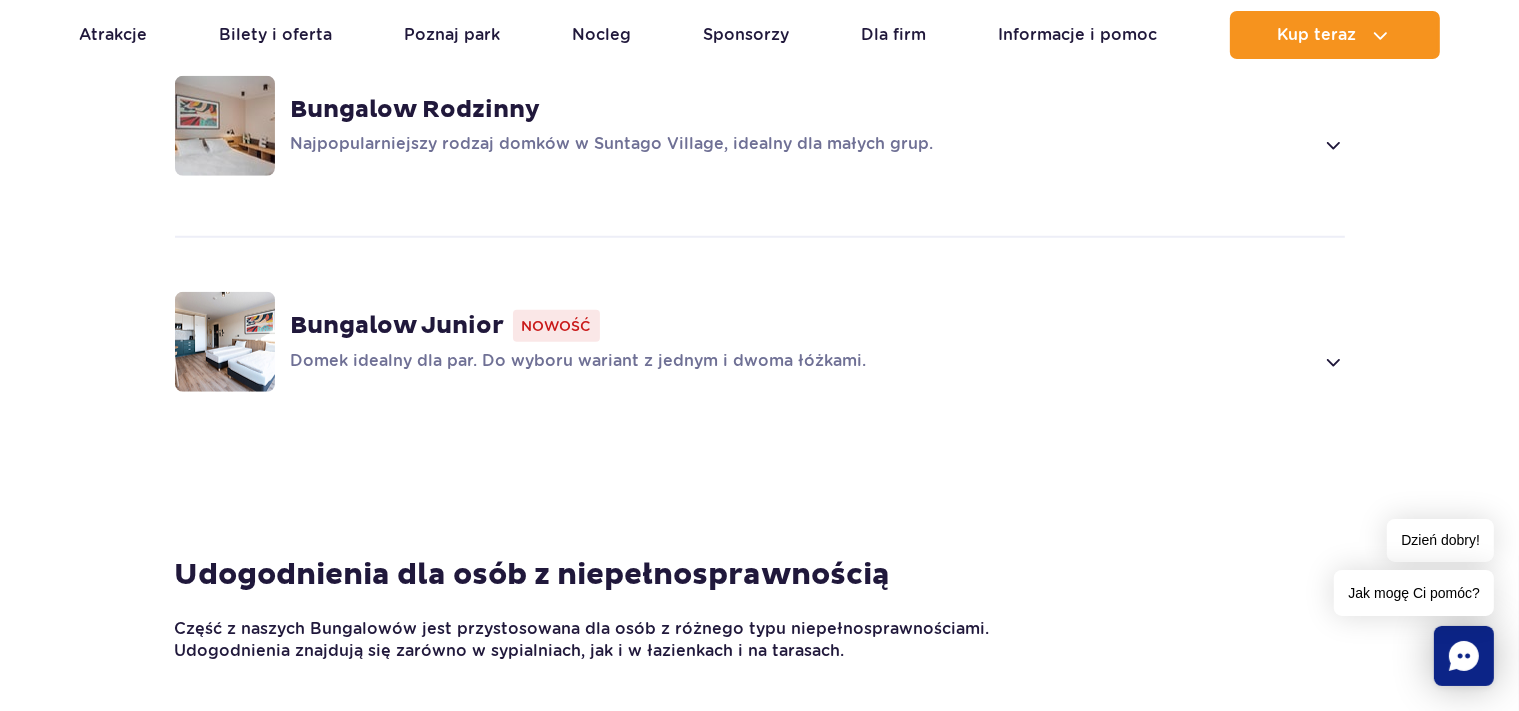 click at bounding box center (225, 342) 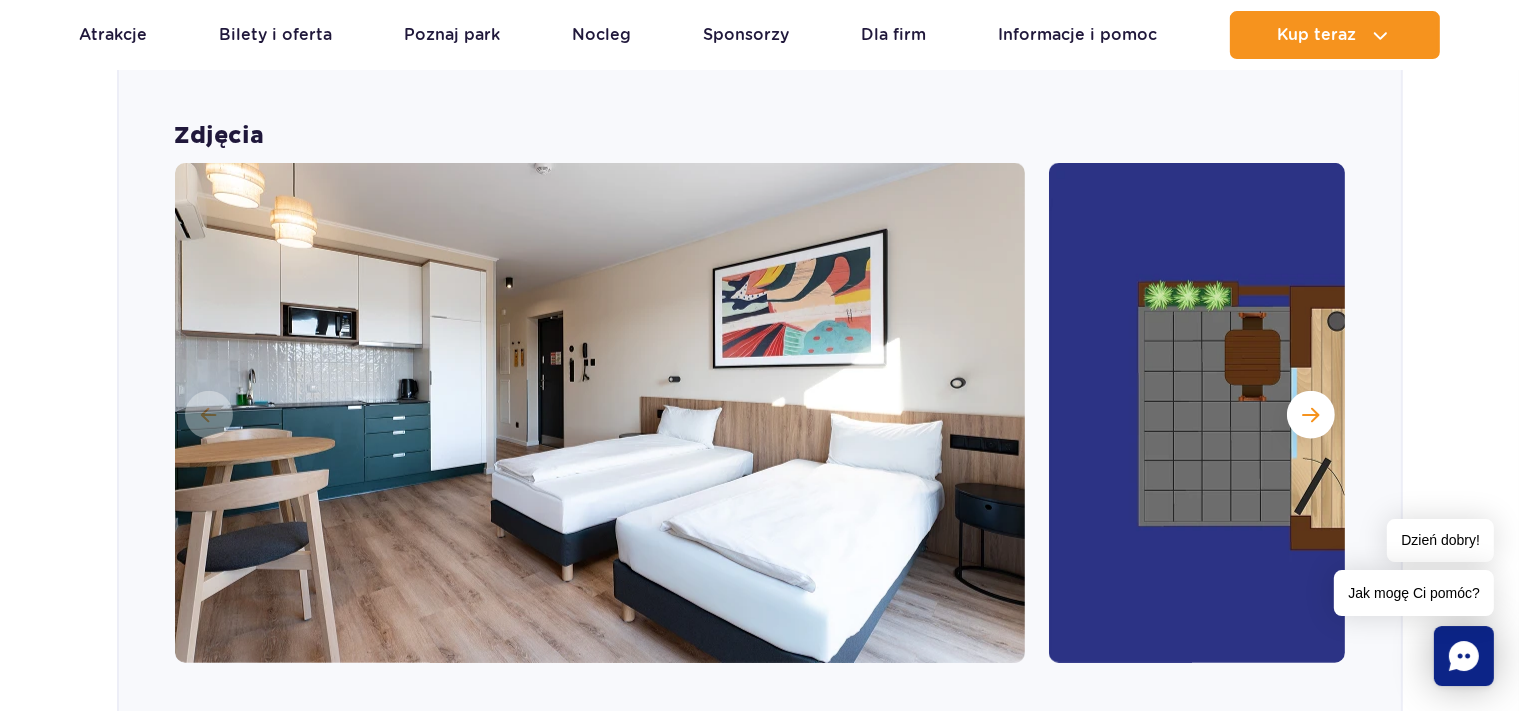 scroll, scrollTop: 2148, scrollLeft: 0, axis: vertical 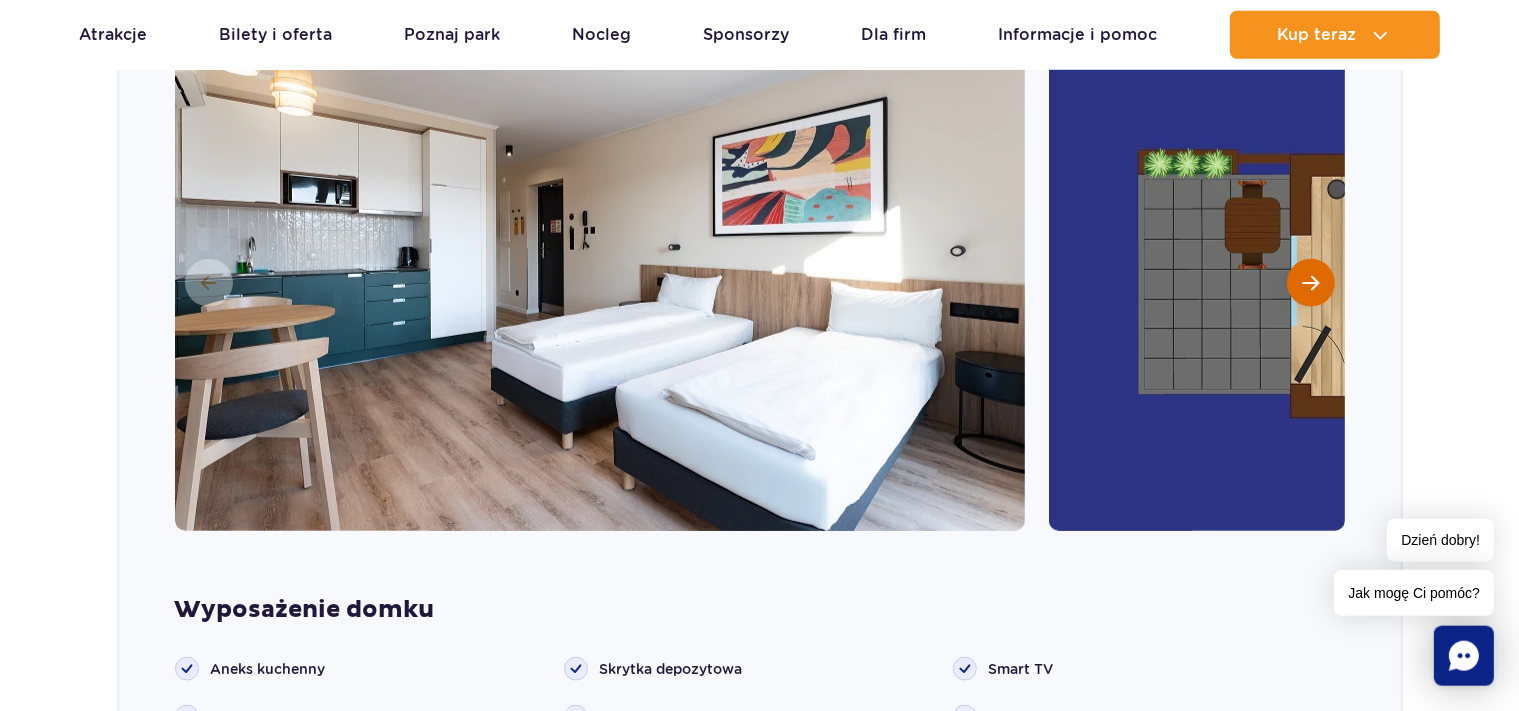 click at bounding box center (1311, 283) 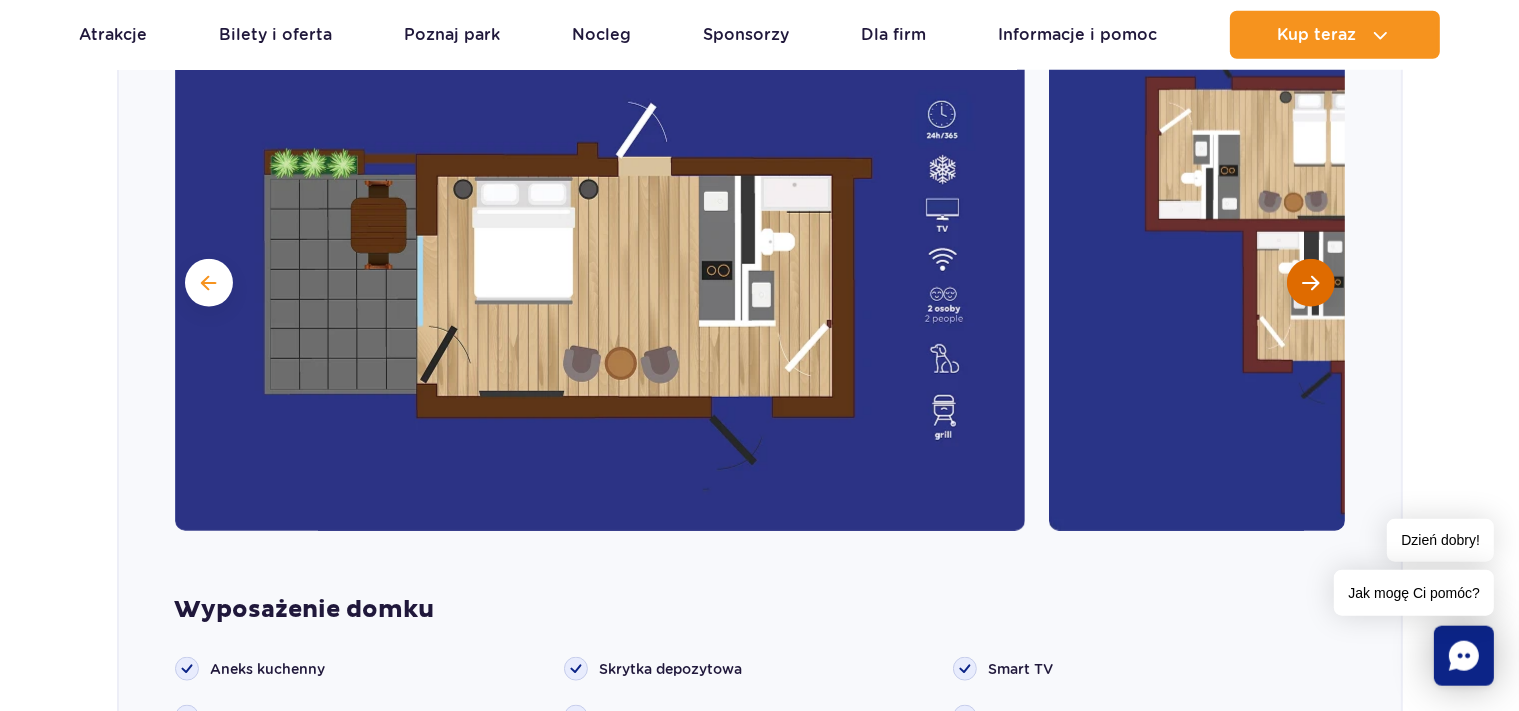click at bounding box center [1310, 283] 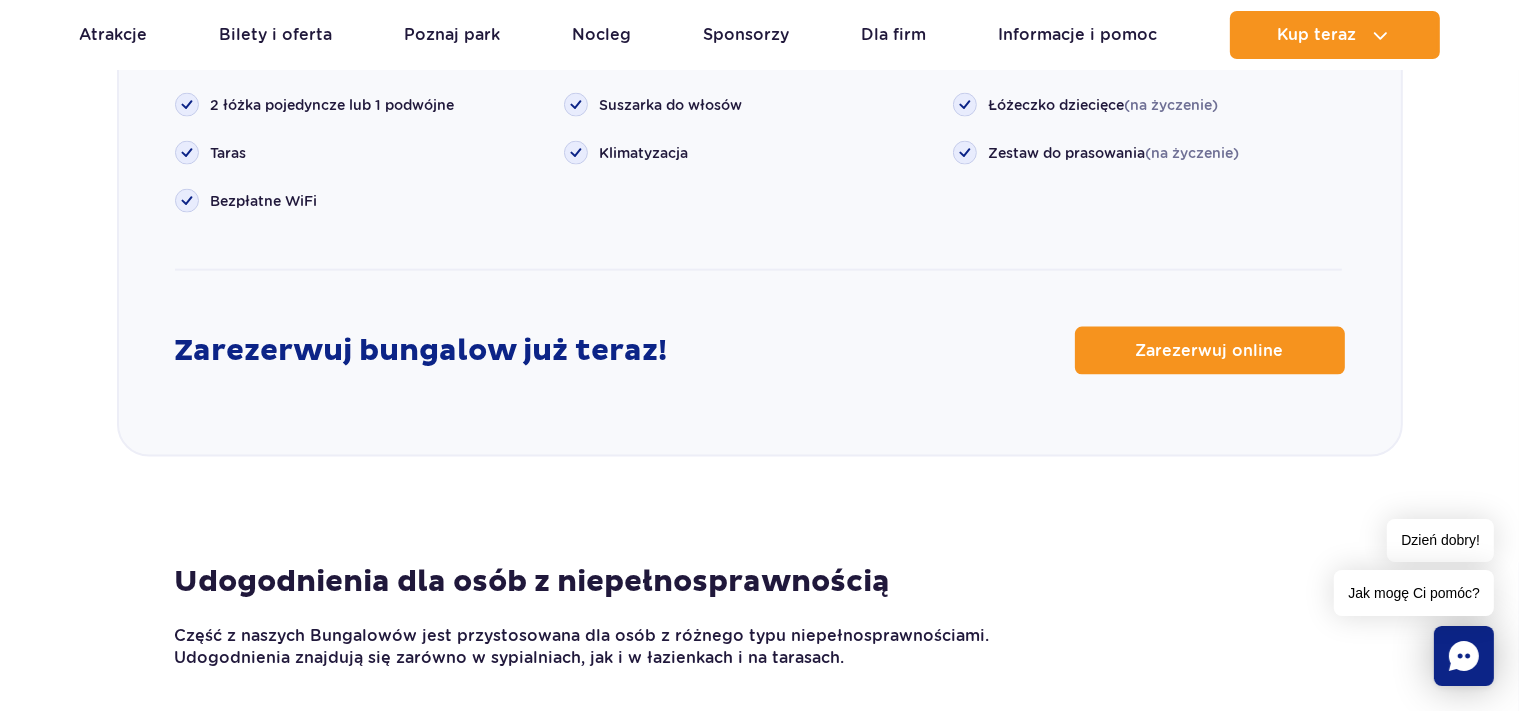 scroll, scrollTop: 2887, scrollLeft: 0, axis: vertical 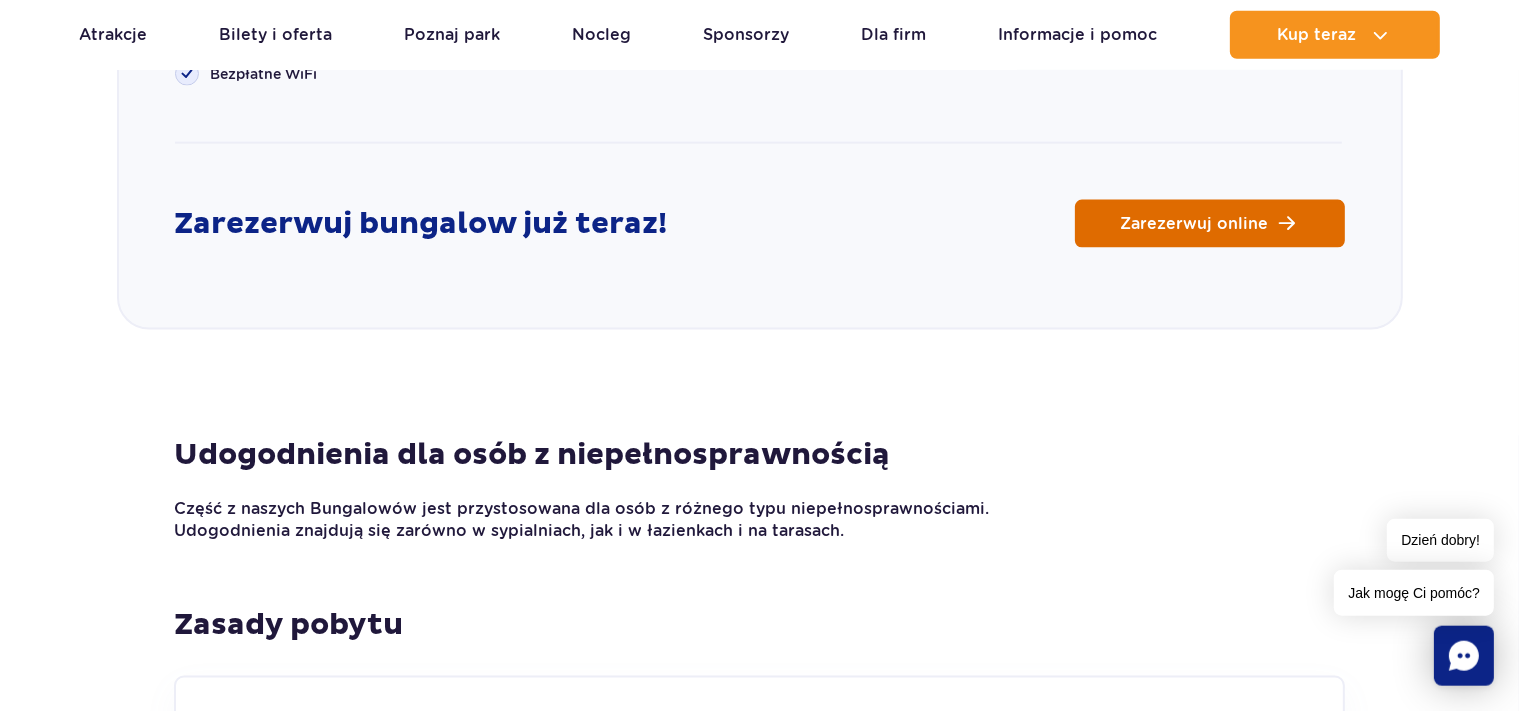 click on "Zarezerwuj online" at bounding box center (1195, 224) 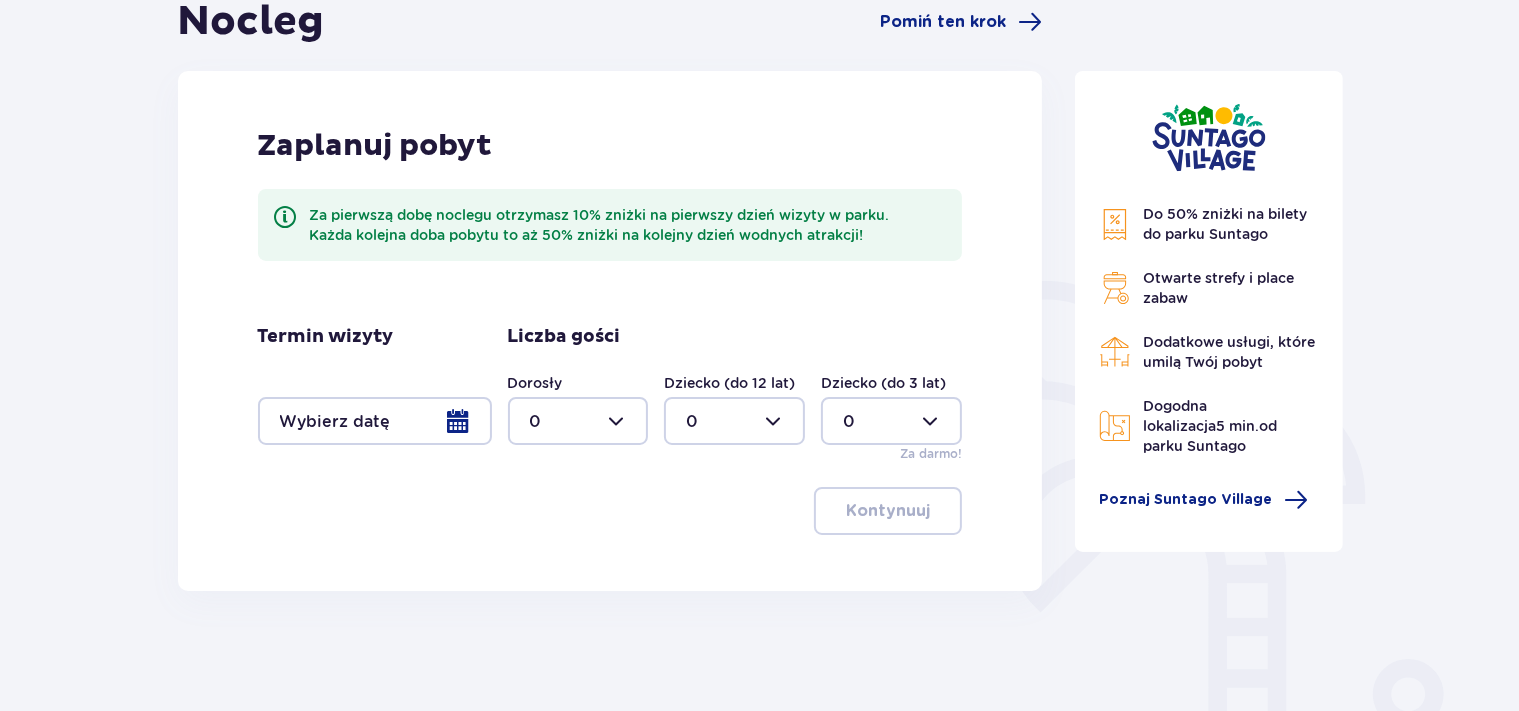 scroll, scrollTop: 316, scrollLeft: 0, axis: vertical 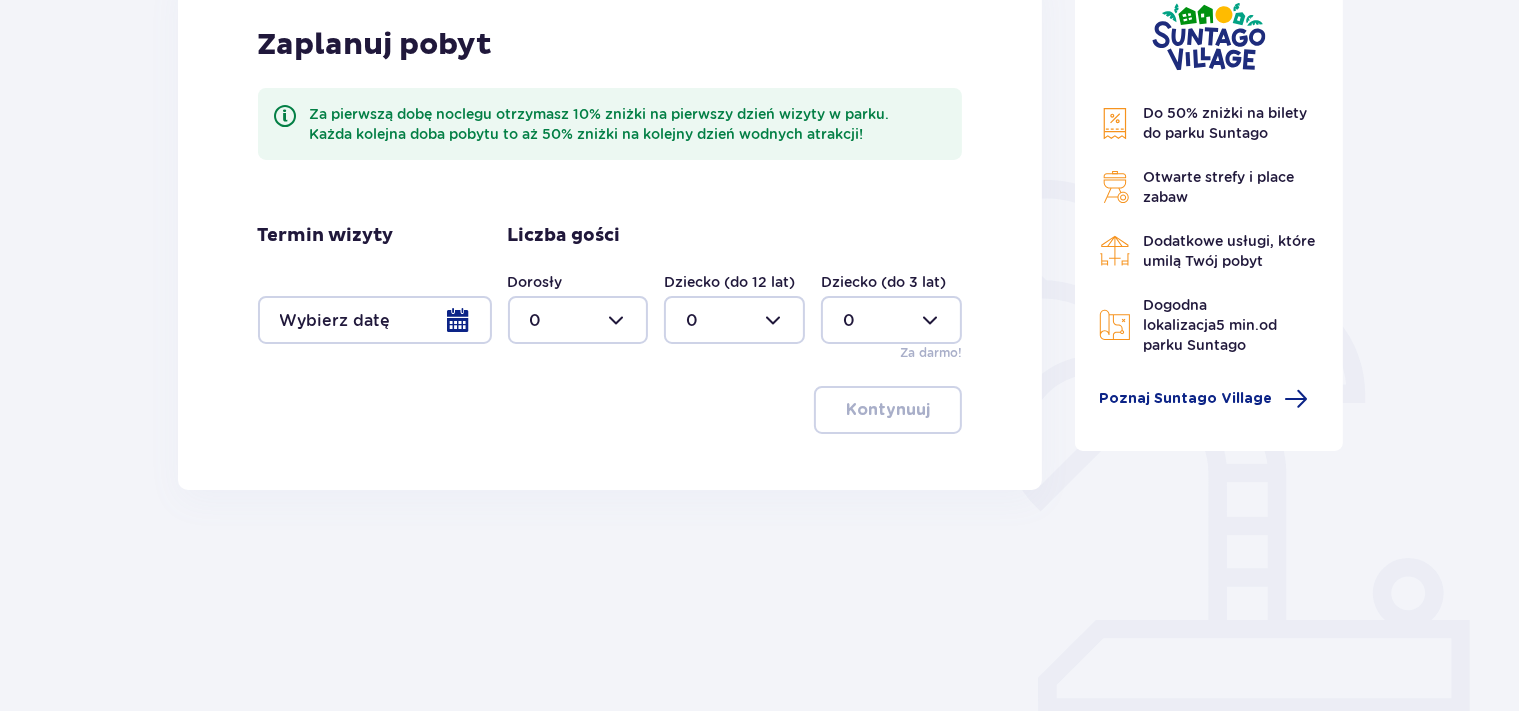 click at bounding box center [375, 320] 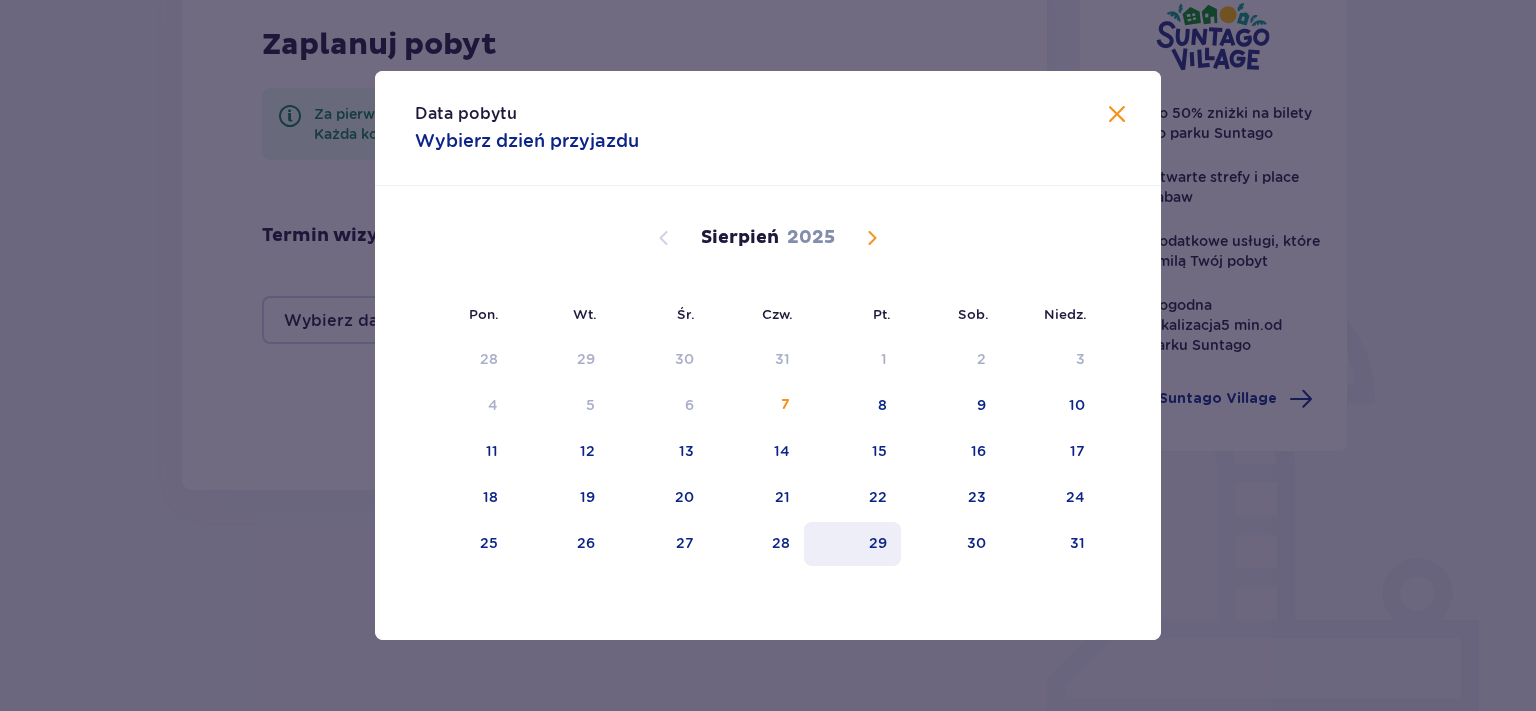 click on "29" at bounding box center [852, 544] 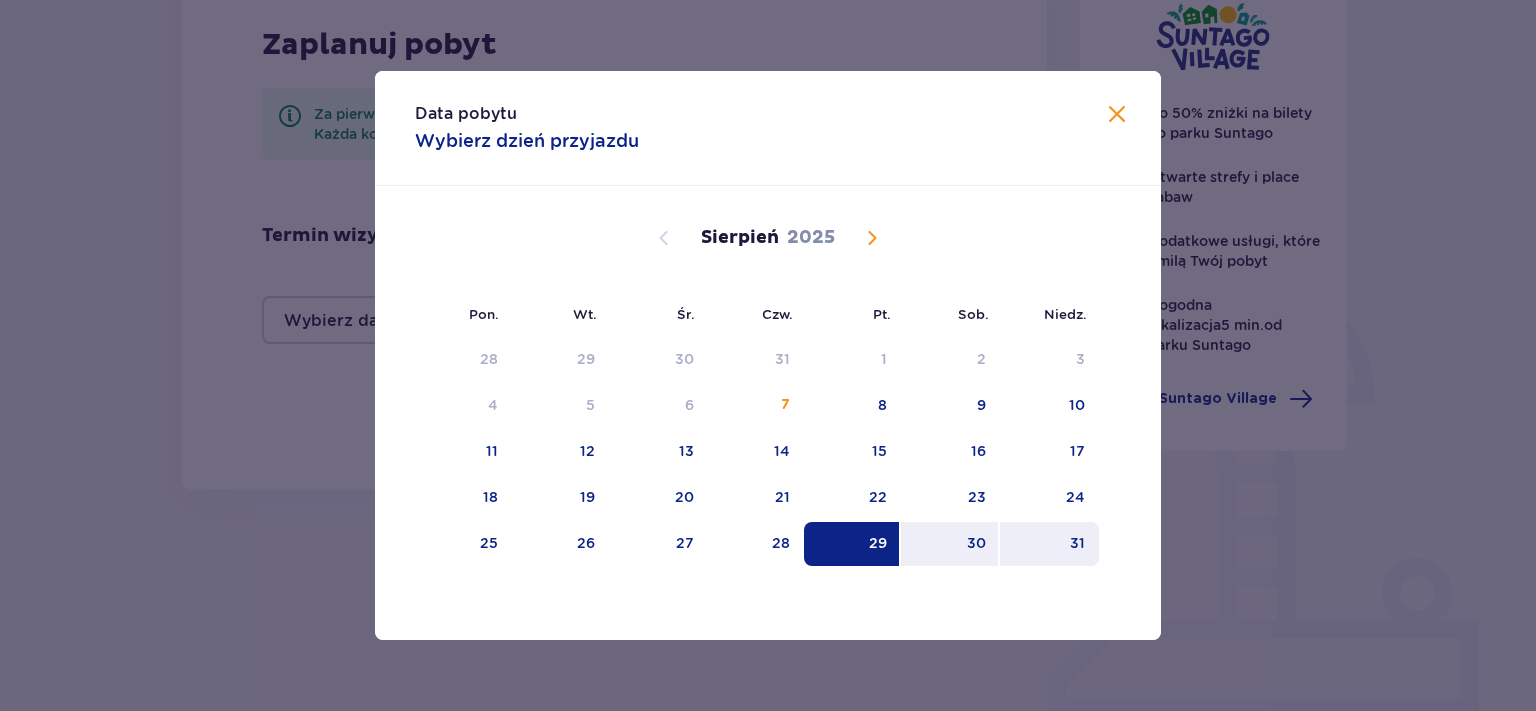 click on "31" at bounding box center (1077, 543) 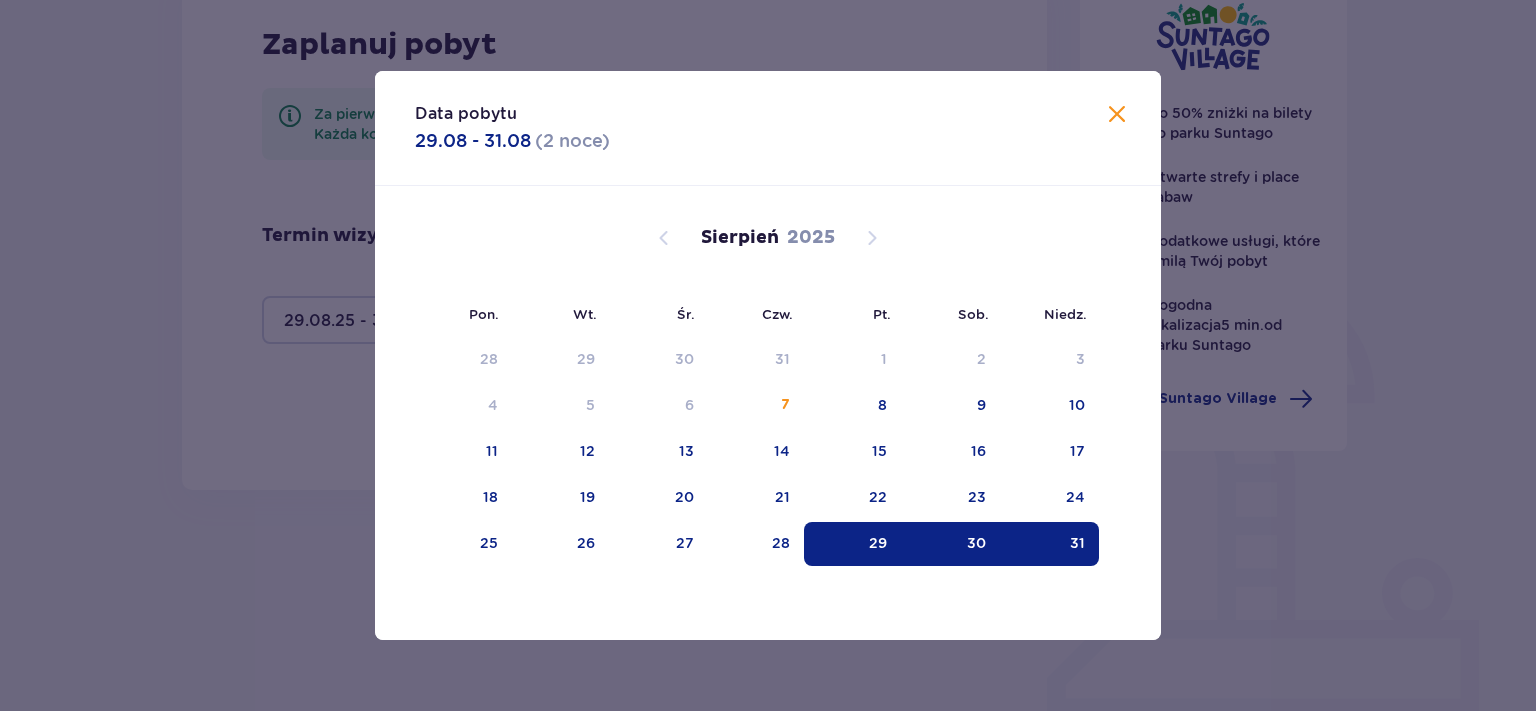 type on "29.08.25 - 31.08.25" 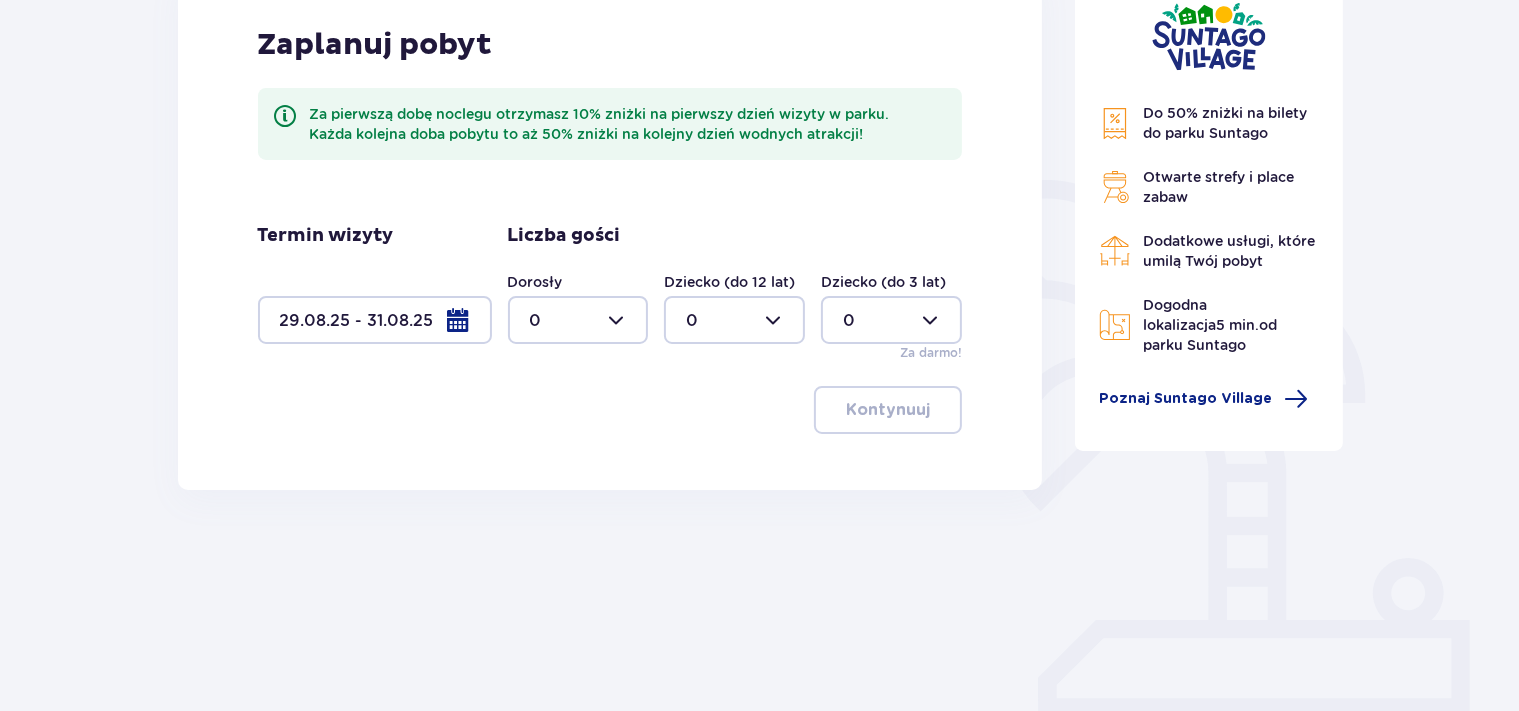 click at bounding box center (578, 320) 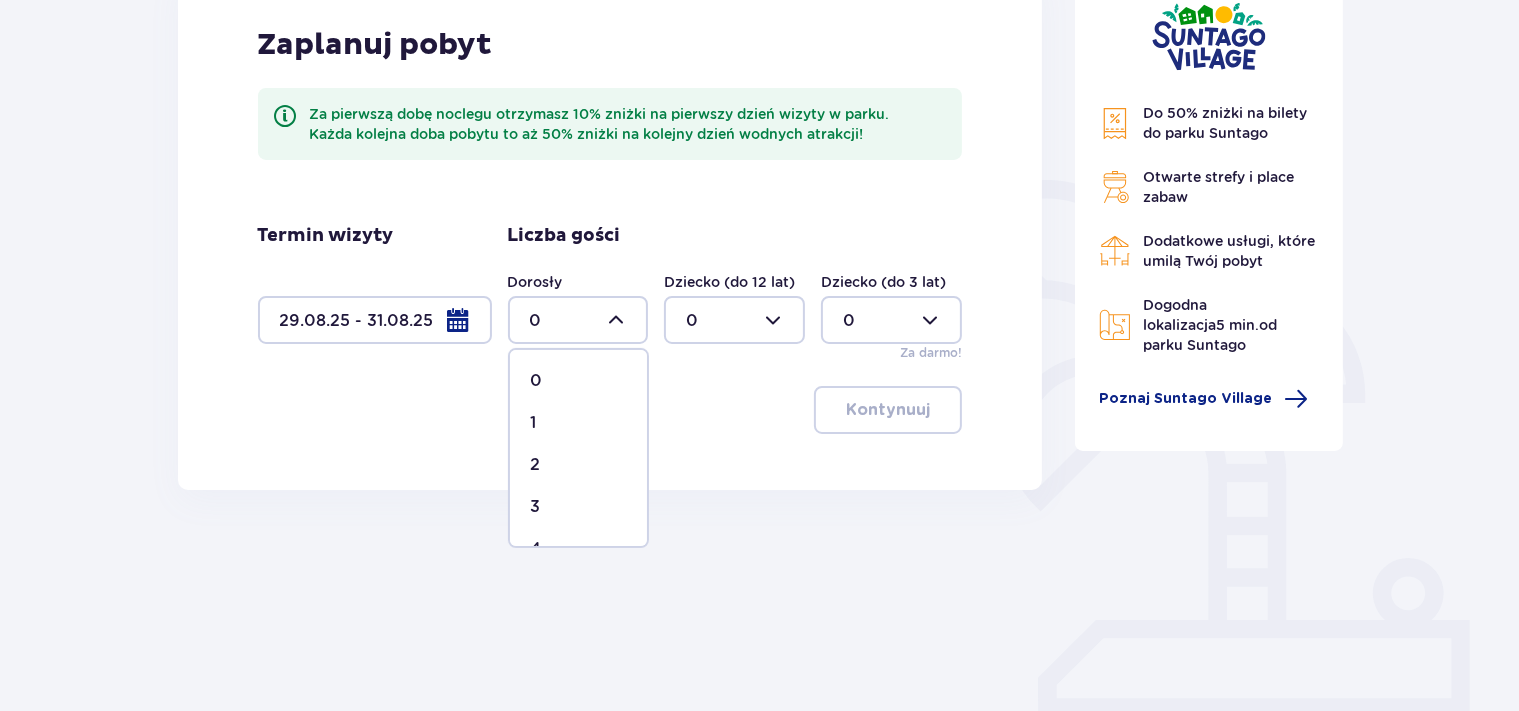 click on "2" at bounding box center [578, 465] 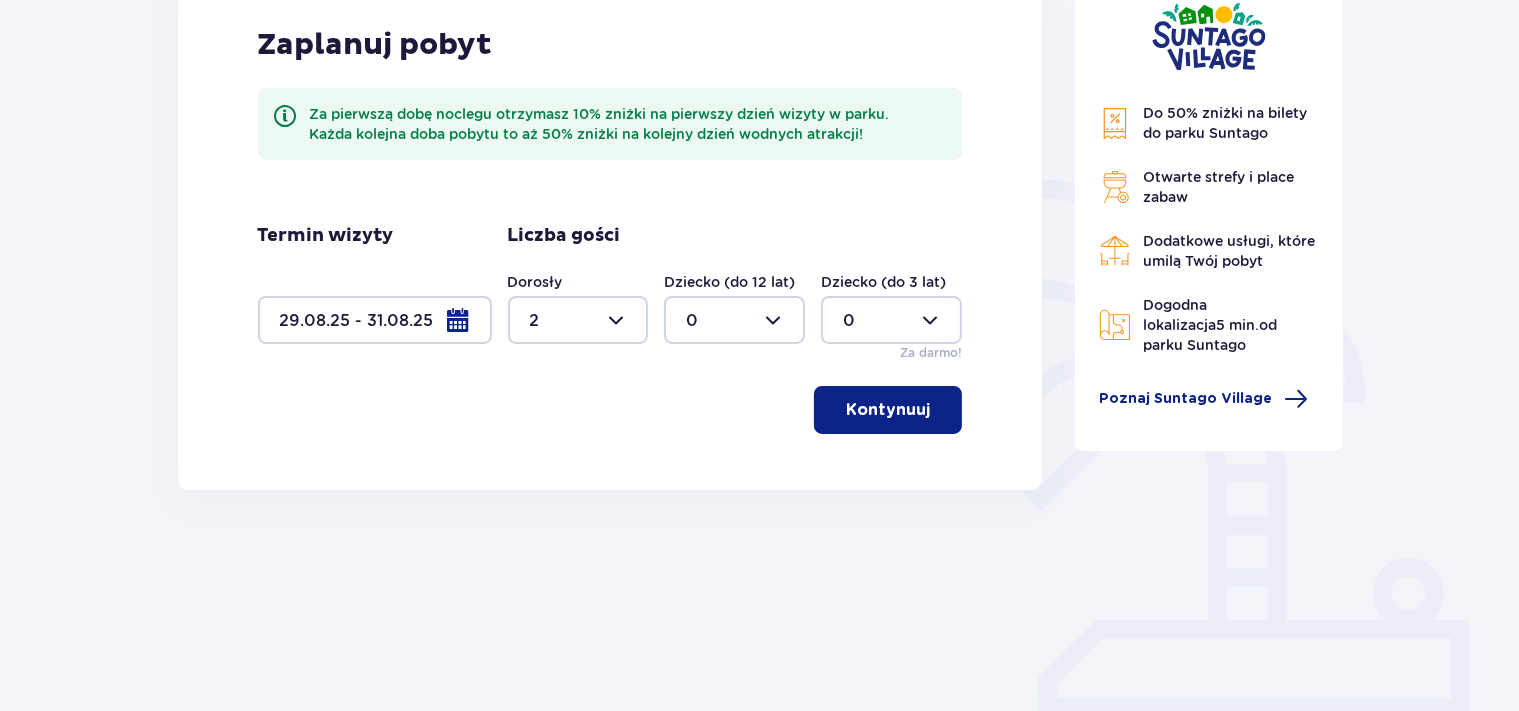click on "Kontynuuj" at bounding box center [888, 410] 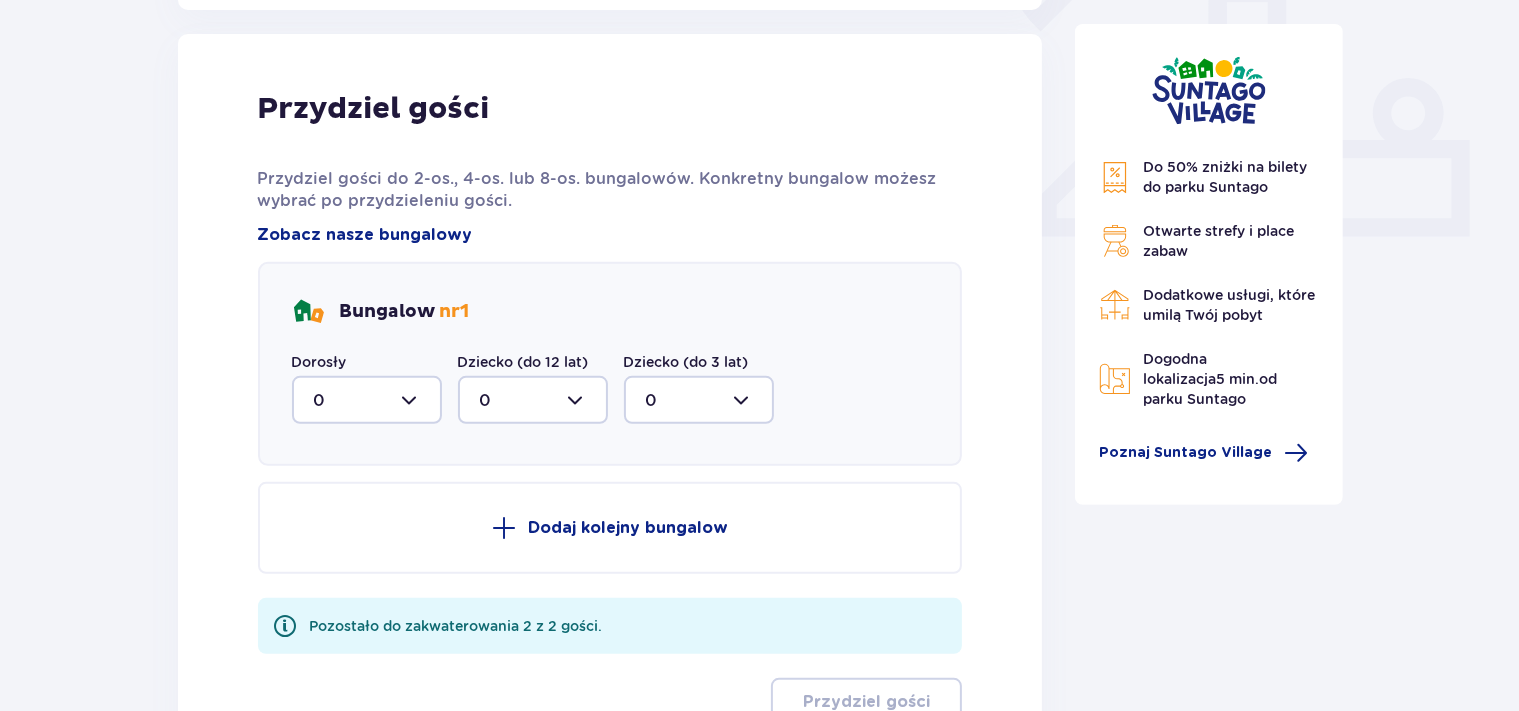 scroll, scrollTop: 806, scrollLeft: 0, axis: vertical 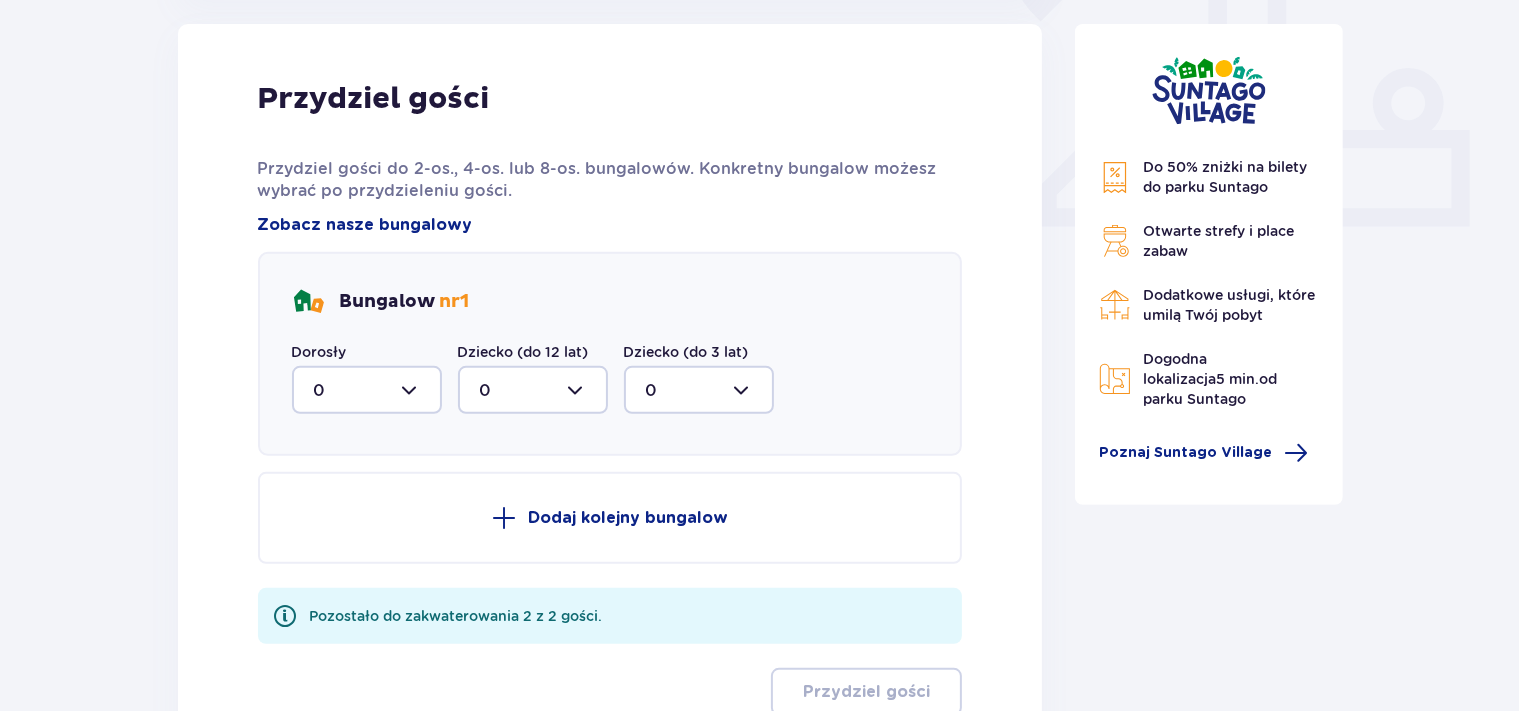 click at bounding box center [367, 390] 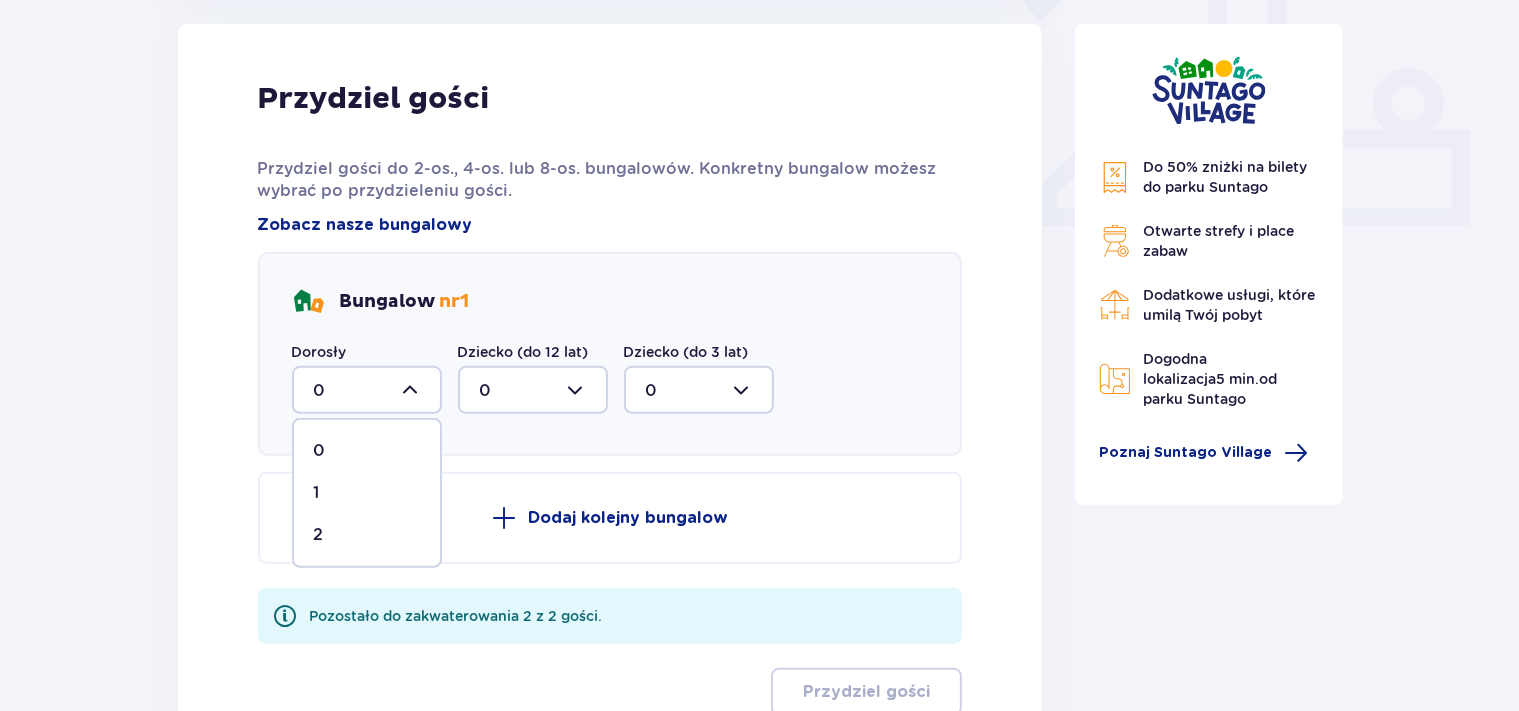 click on "2" at bounding box center (367, 535) 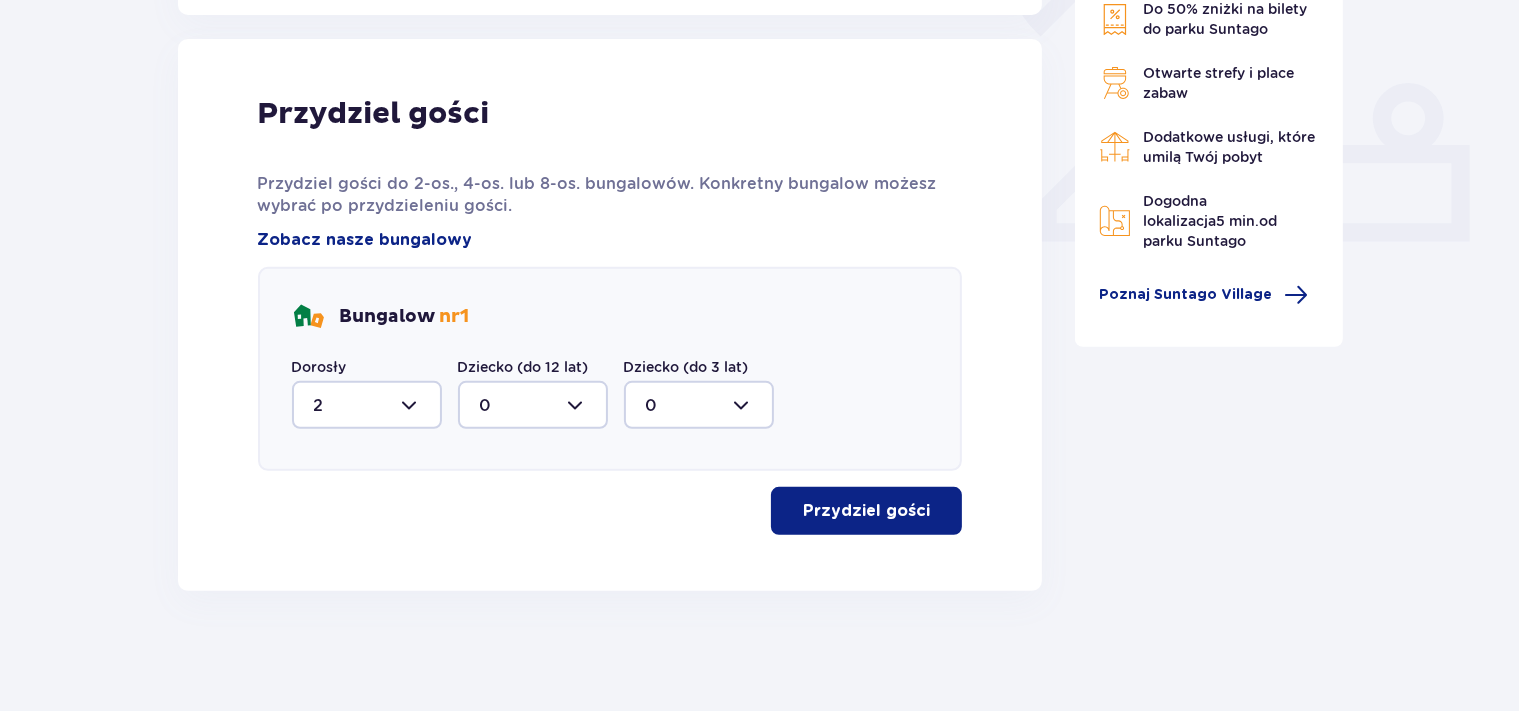 scroll, scrollTop: 790, scrollLeft: 0, axis: vertical 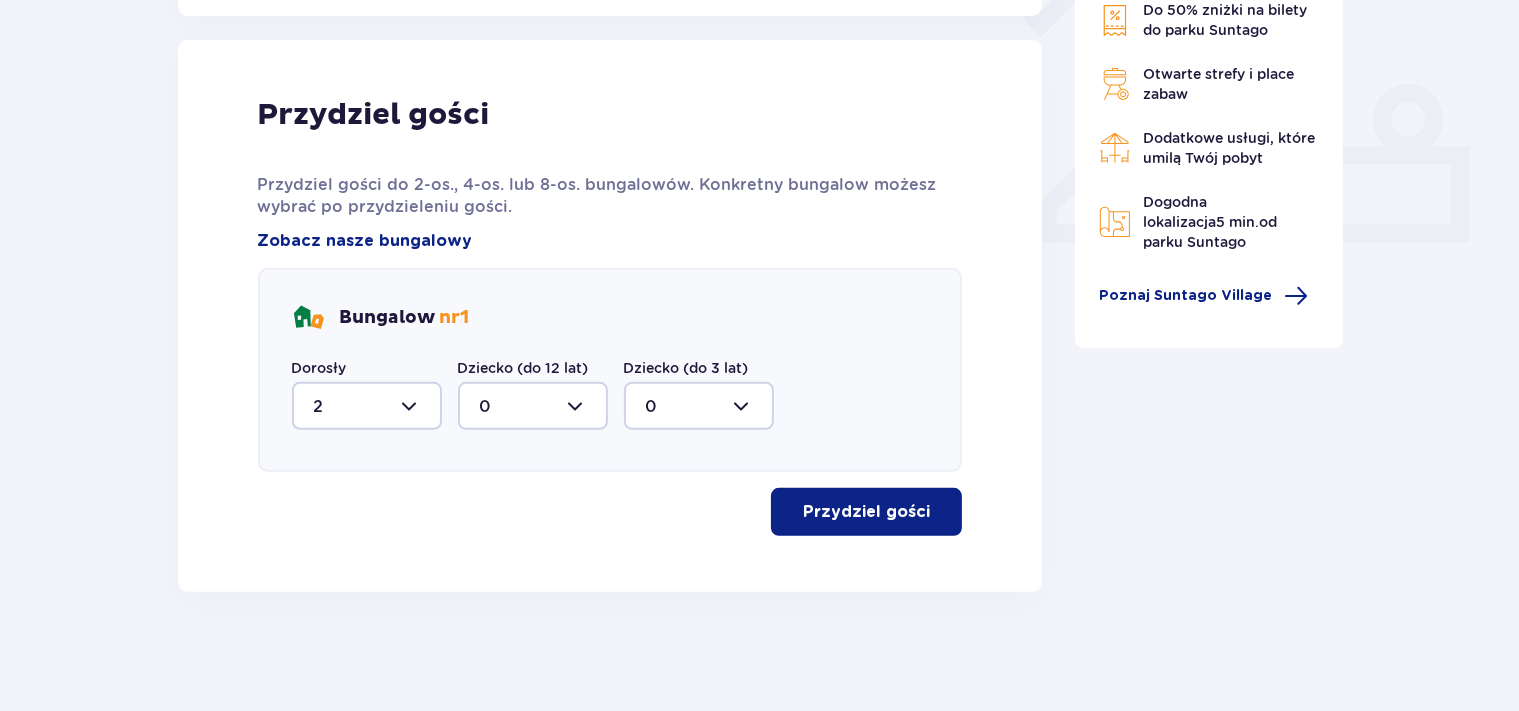 click on "Przydziel gości" at bounding box center [866, 512] 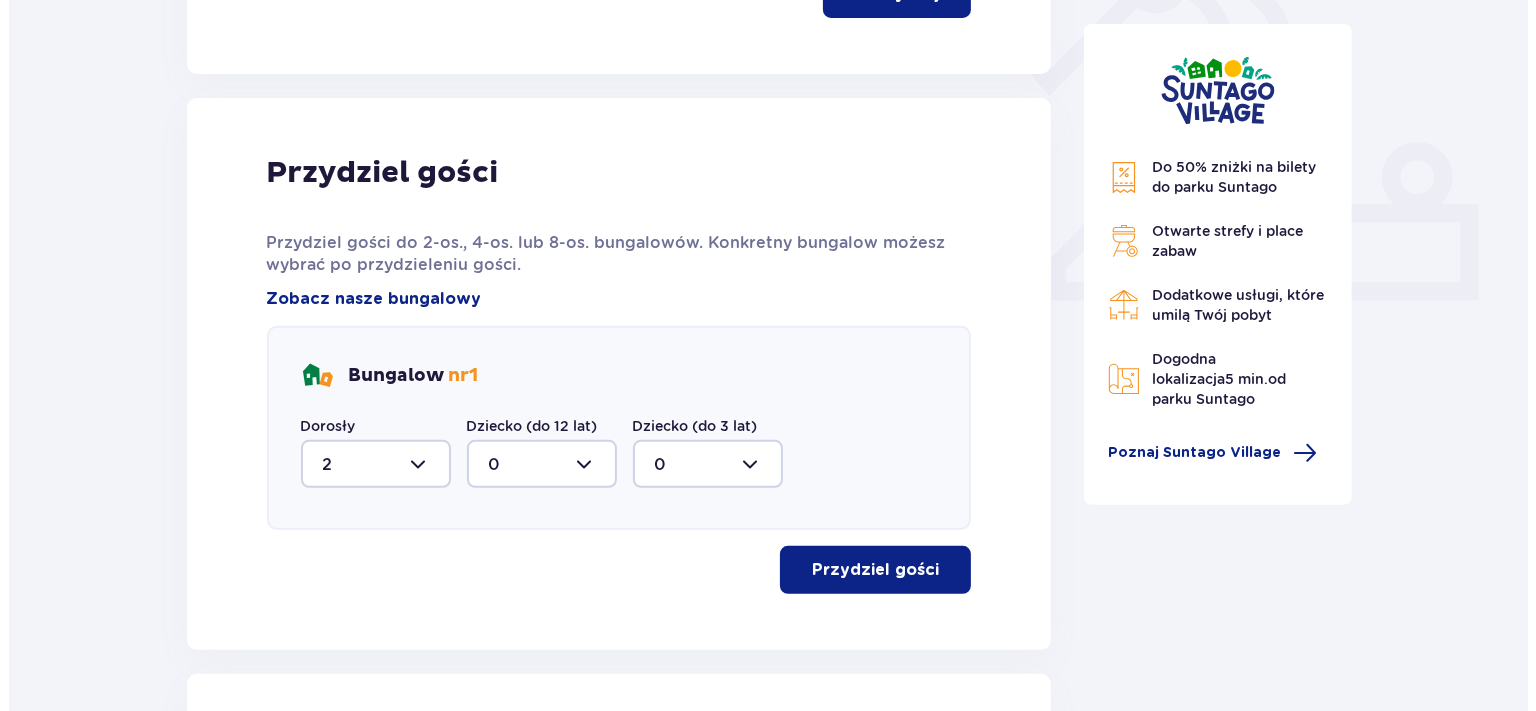 scroll, scrollTop: 220, scrollLeft: 0, axis: vertical 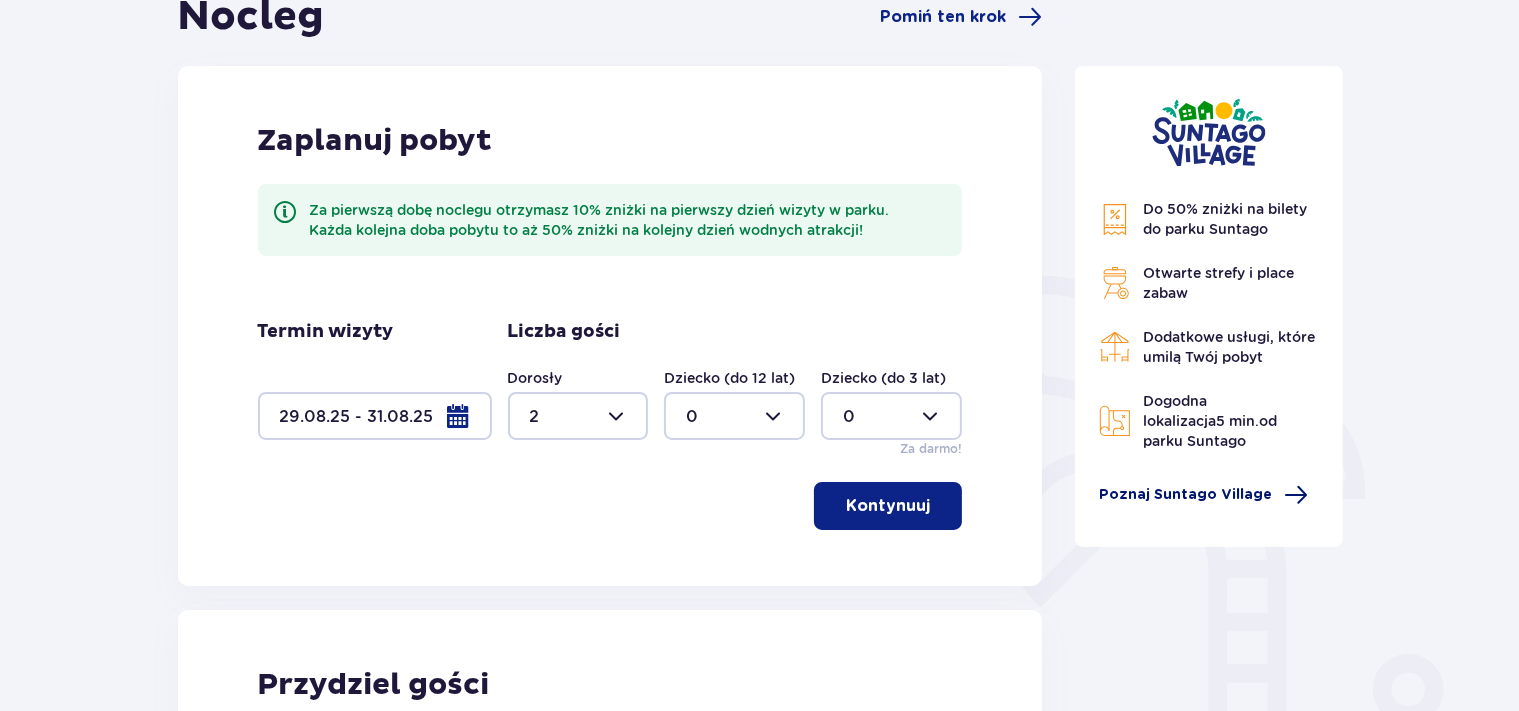 click on "Poznaj Suntago Village" at bounding box center (1185, 495) 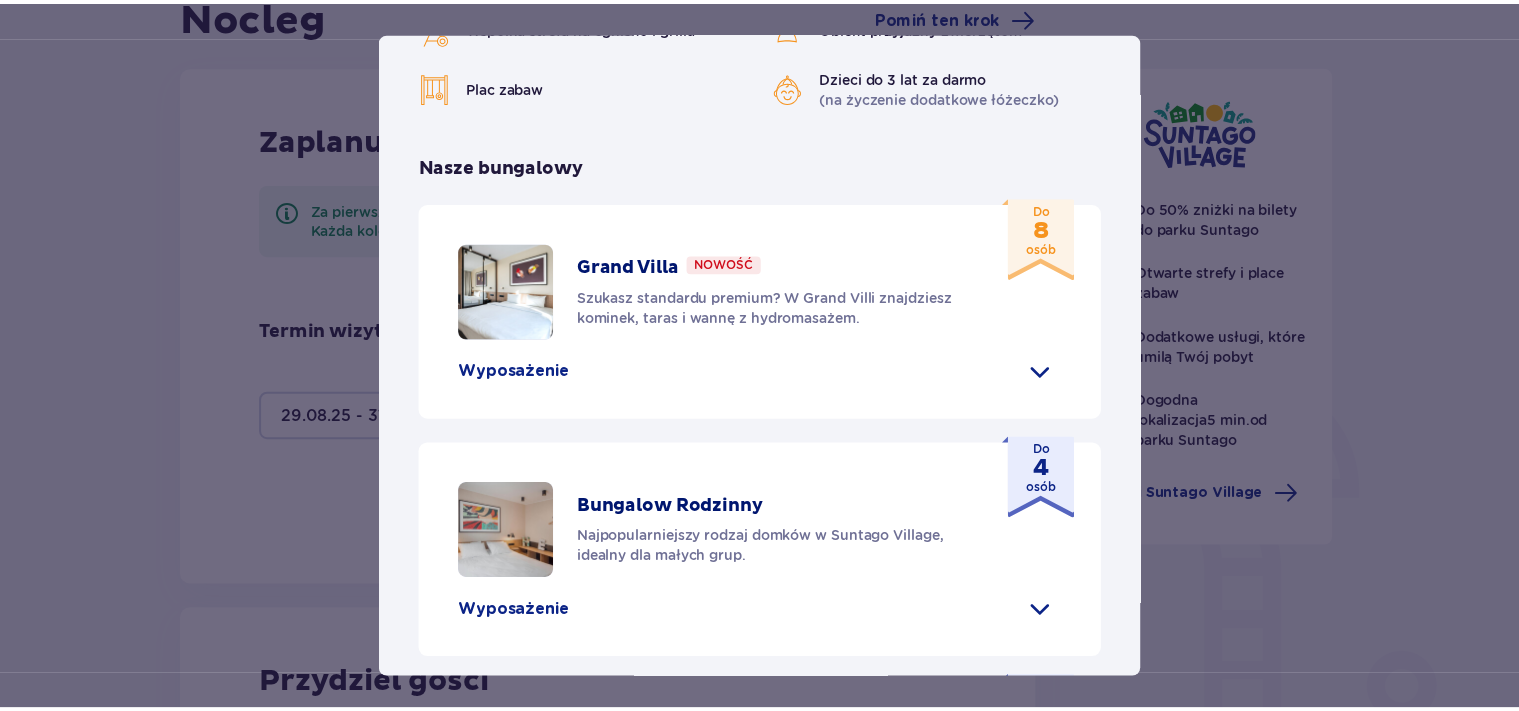 scroll, scrollTop: 0, scrollLeft: 0, axis: both 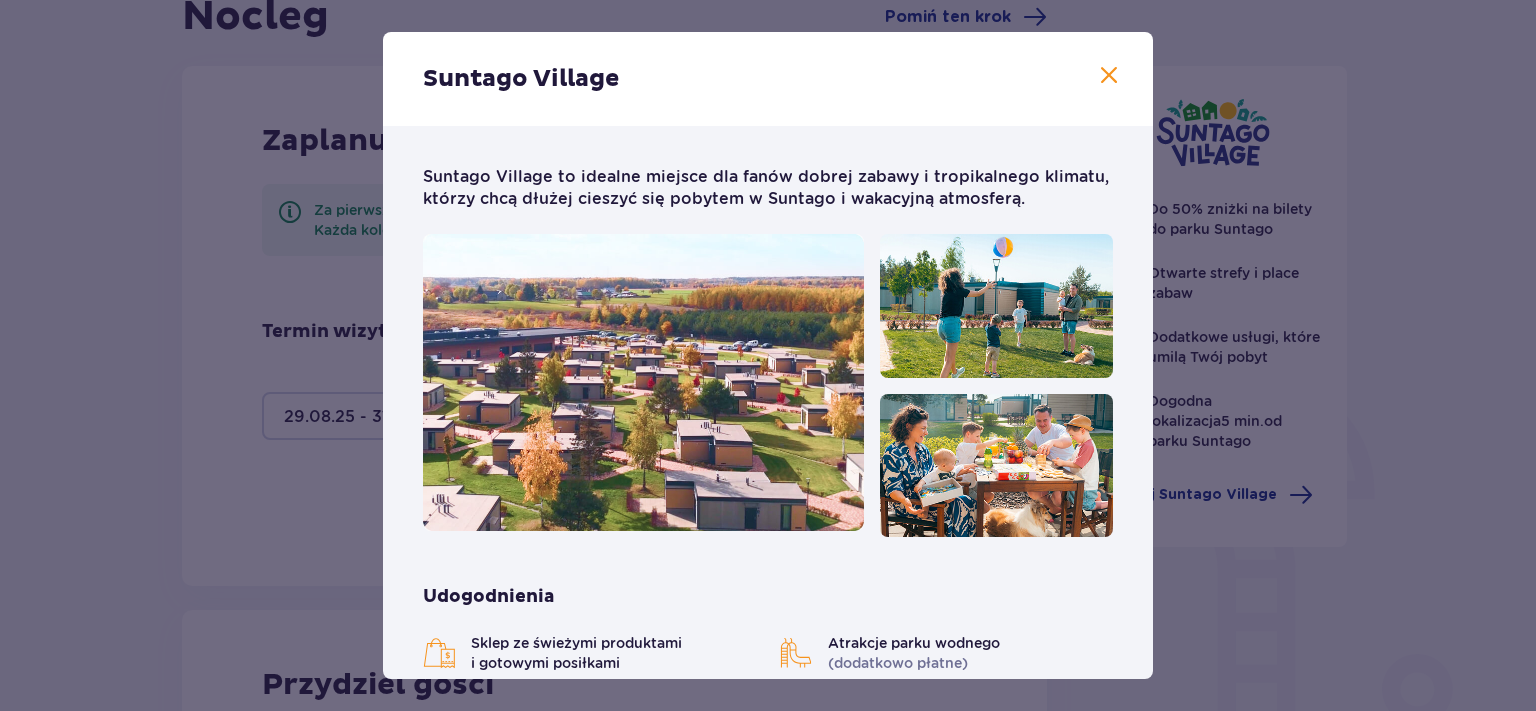 drag, startPoint x: 1091, startPoint y: 76, endPoint x: 814, endPoint y: 126, distance: 281.47647 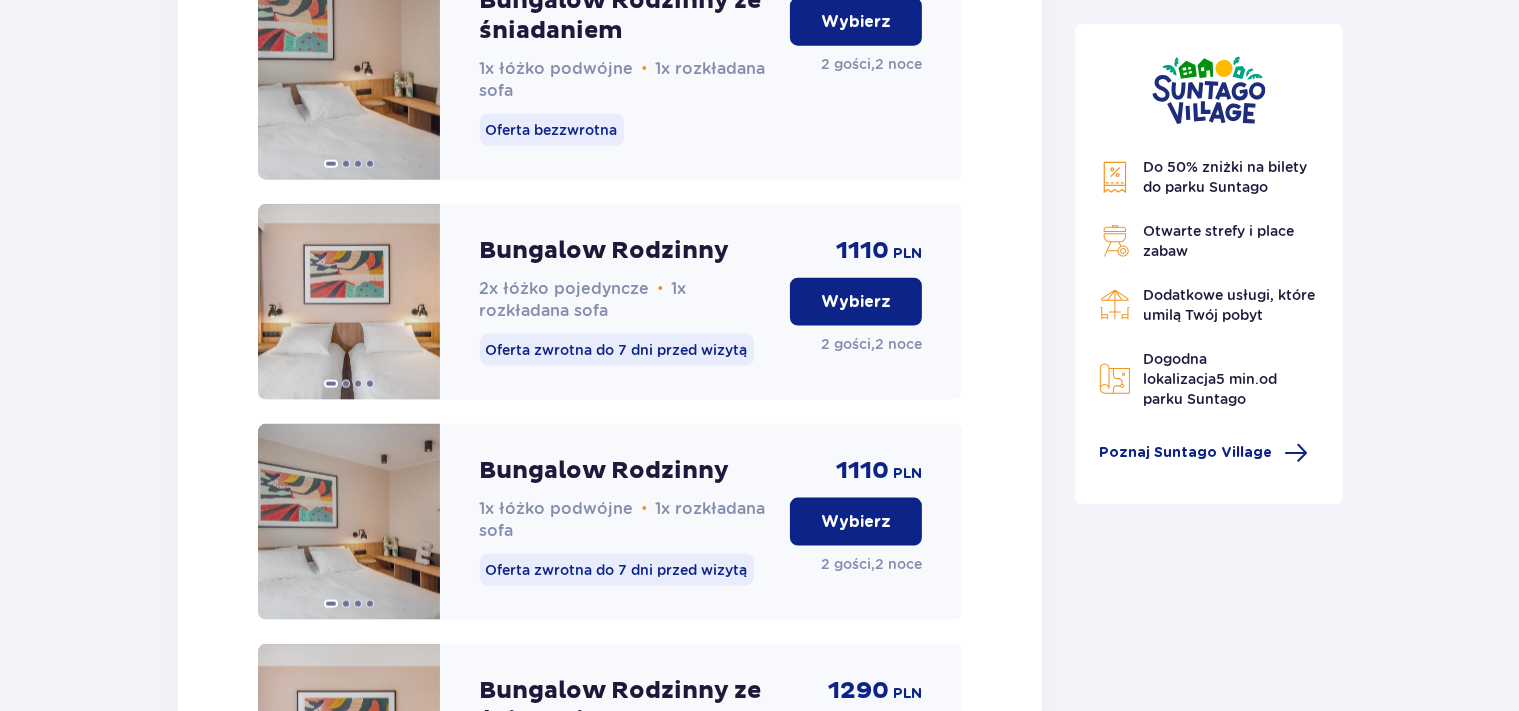 scroll, scrollTop: 2428, scrollLeft: 0, axis: vertical 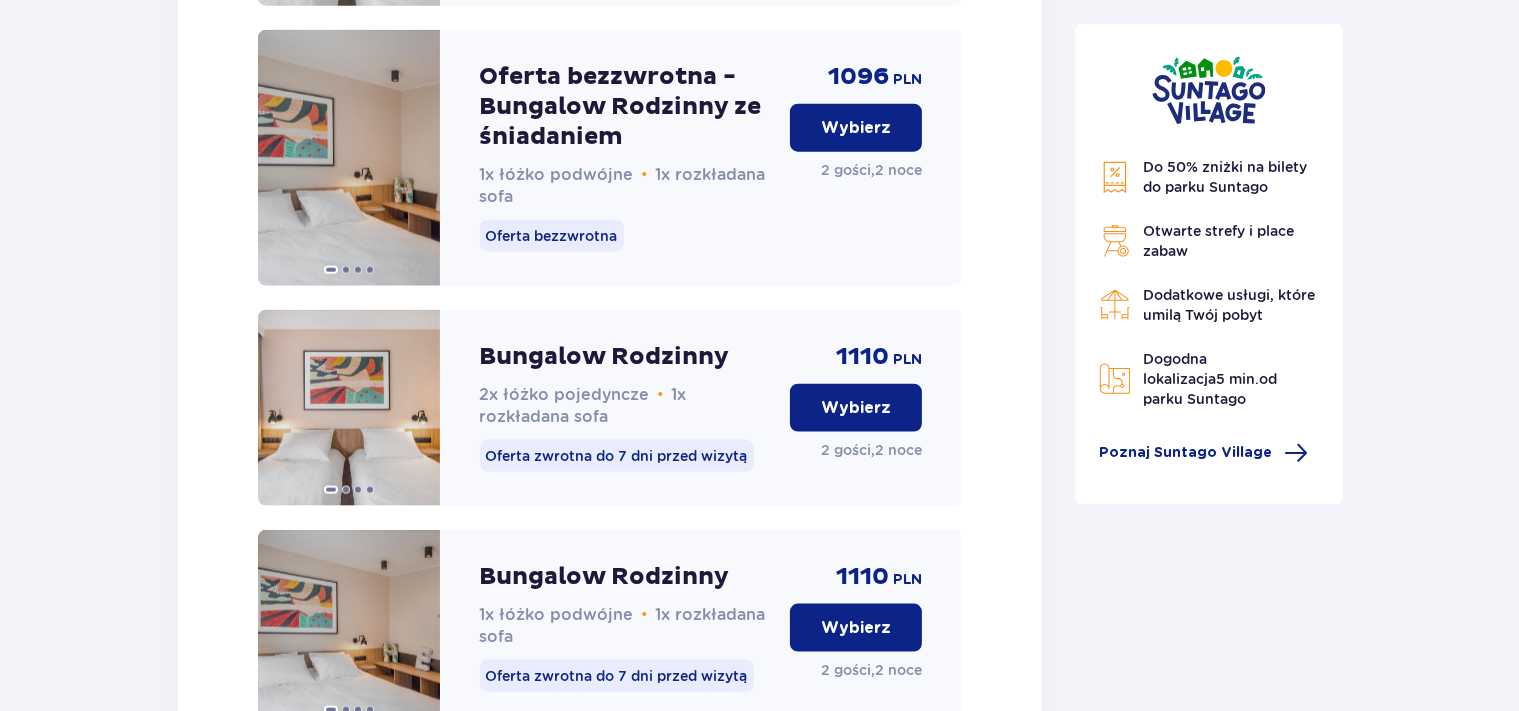 click on "Wybierz" at bounding box center (856, 128) 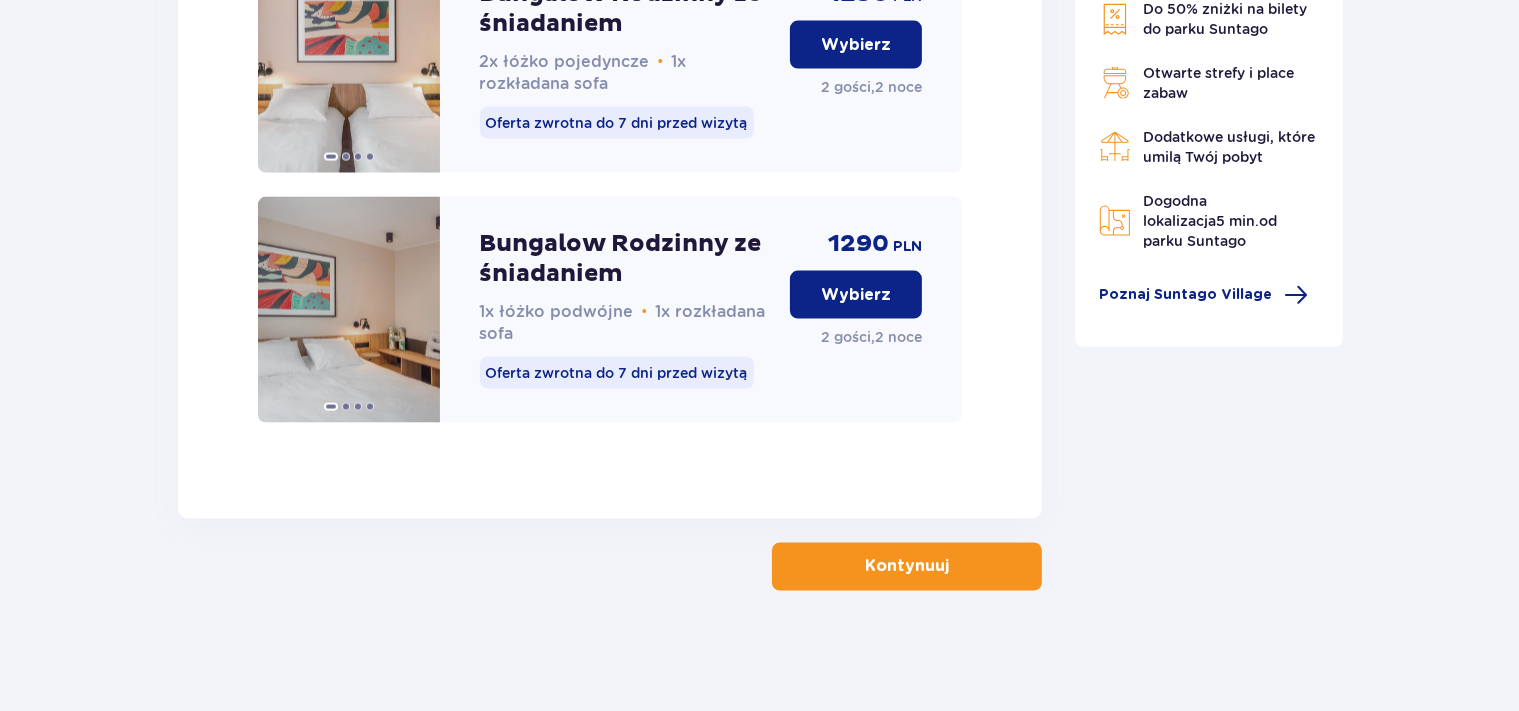 scroll, scrollTop: 3256, scrollLeft: 0, axis: vertical 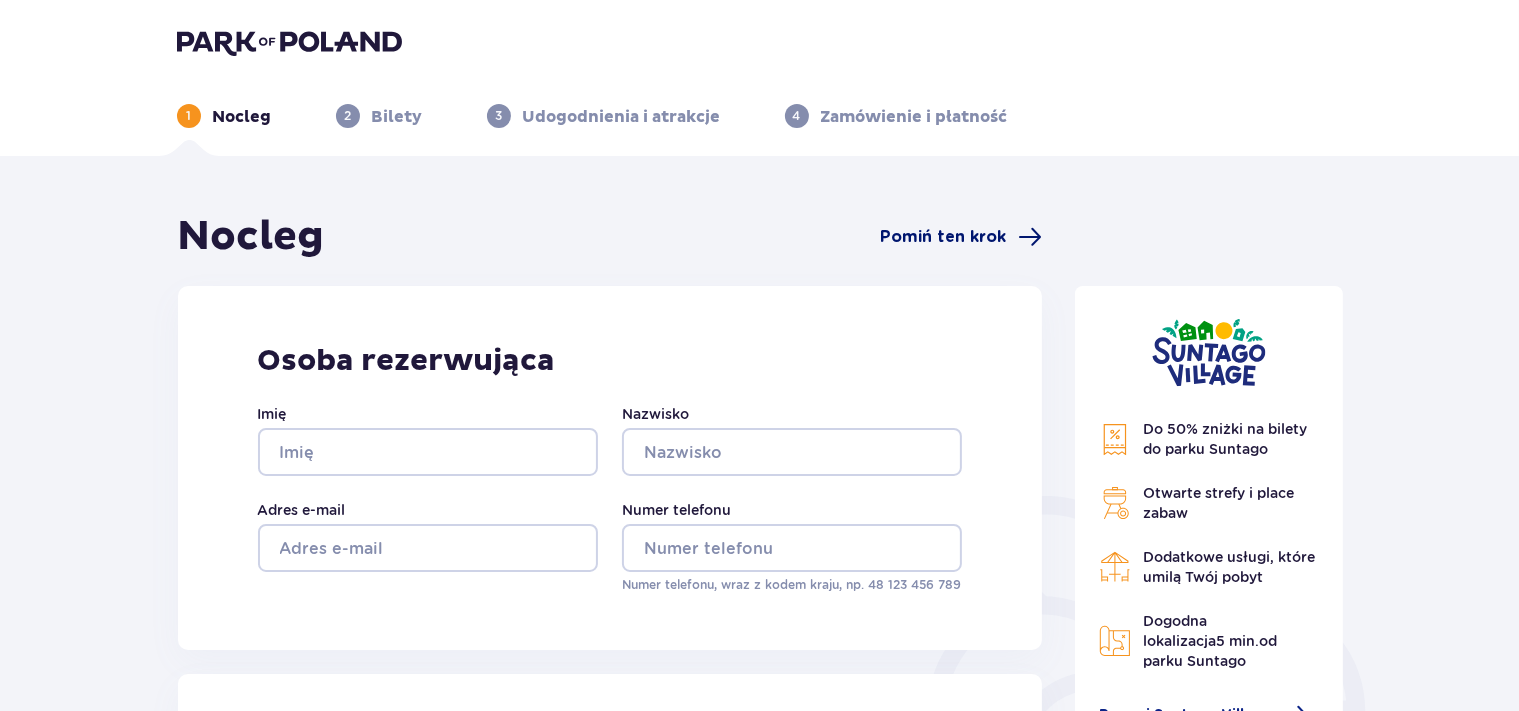 click on "Pomiń ten krok" at bounding box center [943, 237] 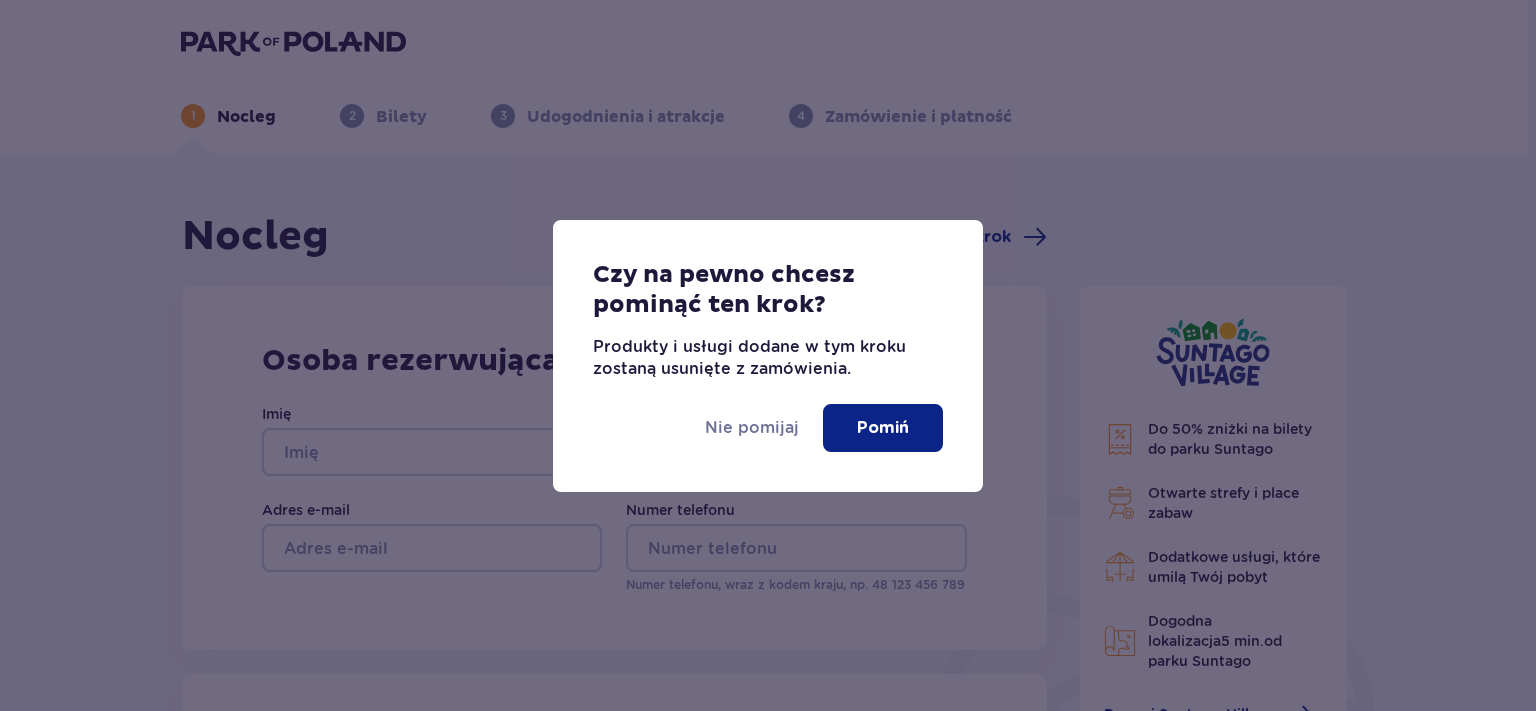 click on "Pomiń" at bounding box center (883, 428) 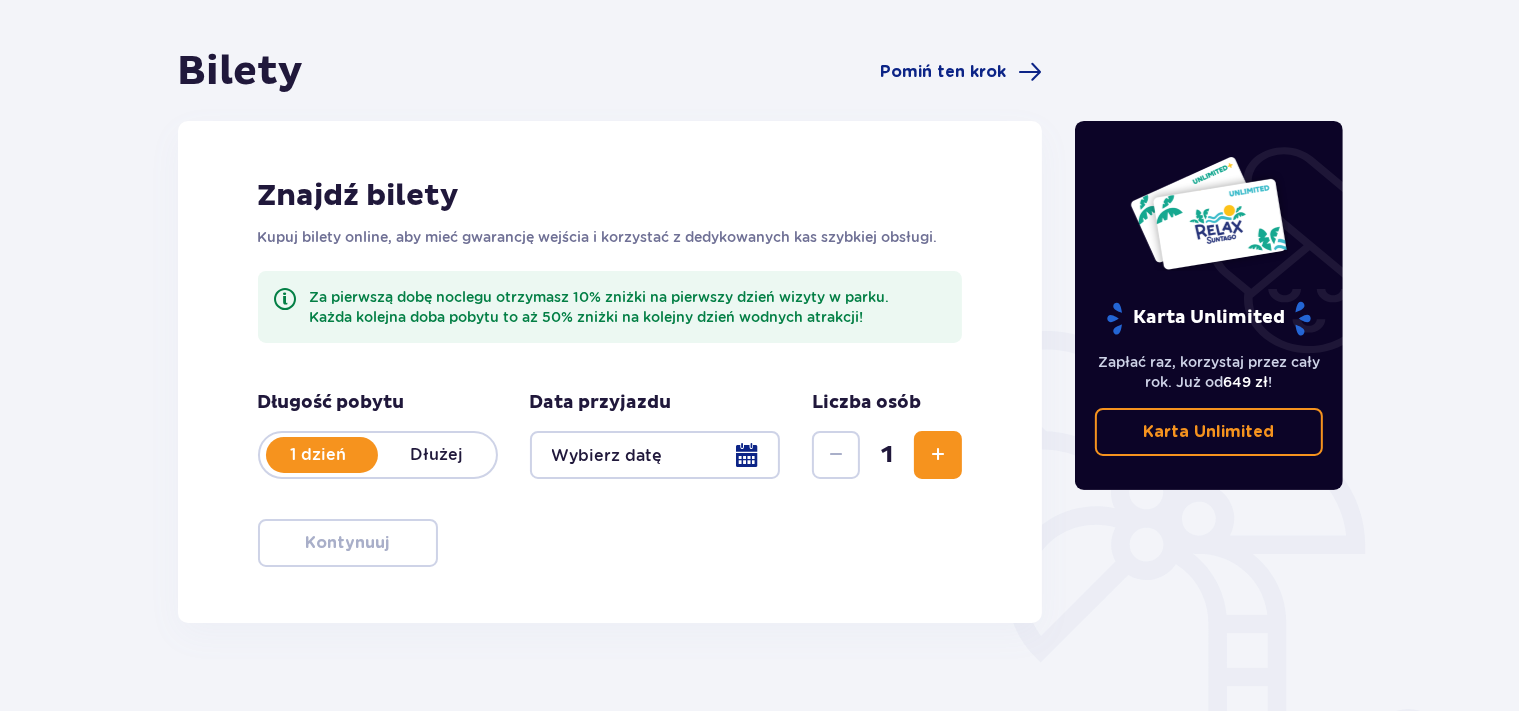 scroll, scrollTop: 0, scrollLeft: 0, axis: both 